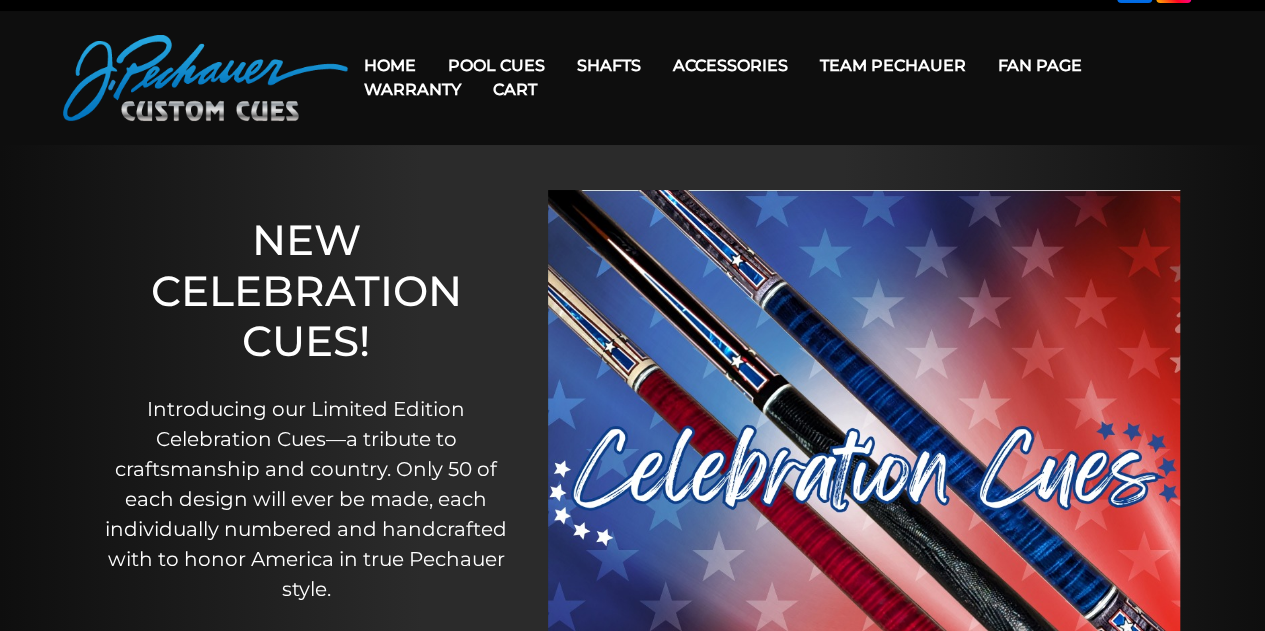 scroll, scrollTop: 0, scrollLeft: 0, axis: both 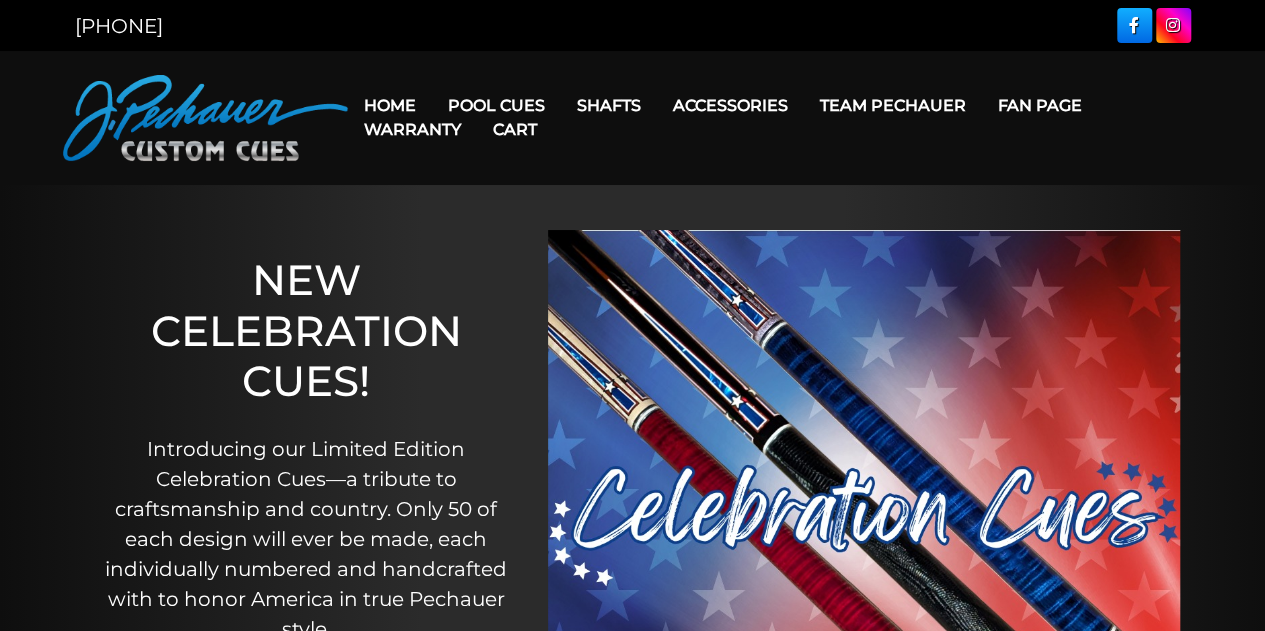 click on "Cart" at bounding box center [515, 129] 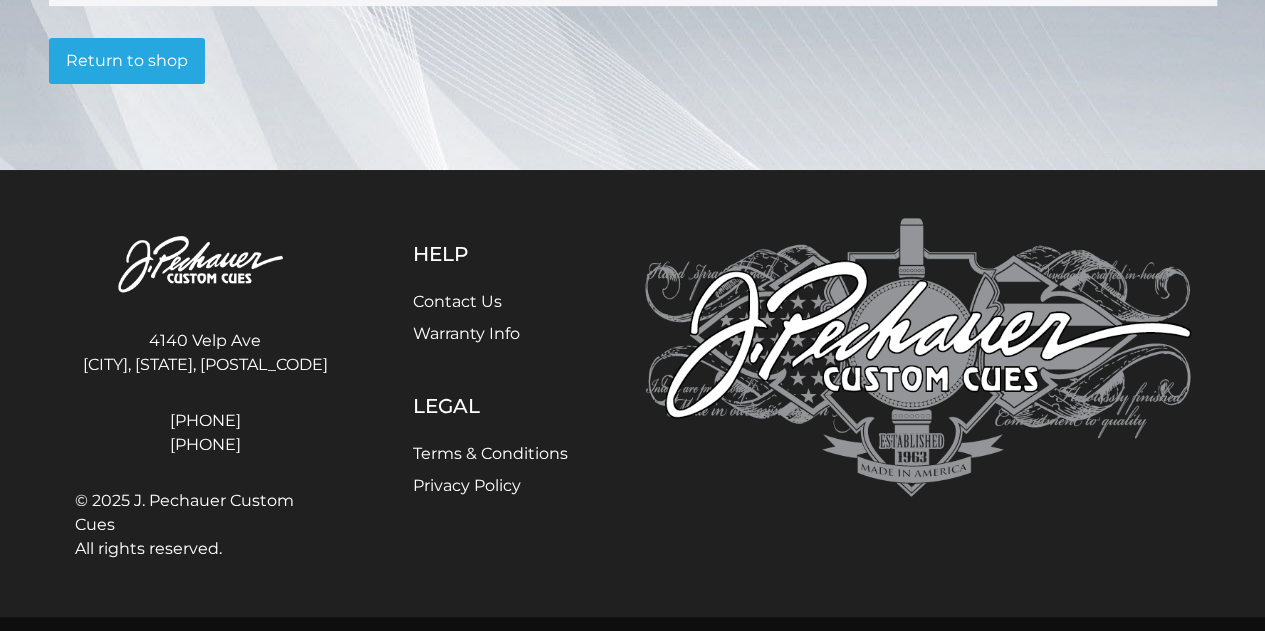 scroll, scrollTop: 0, scrollLeft: 0, axis: both 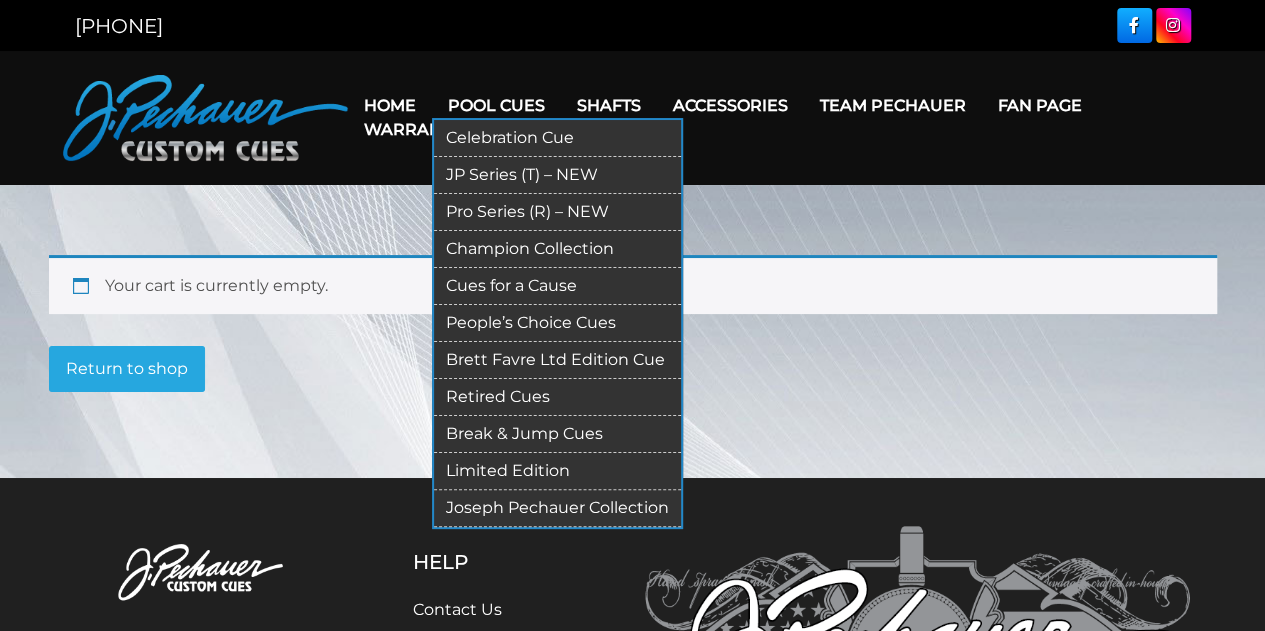 click on "Limited Edition" at bounding box center (557, 471) 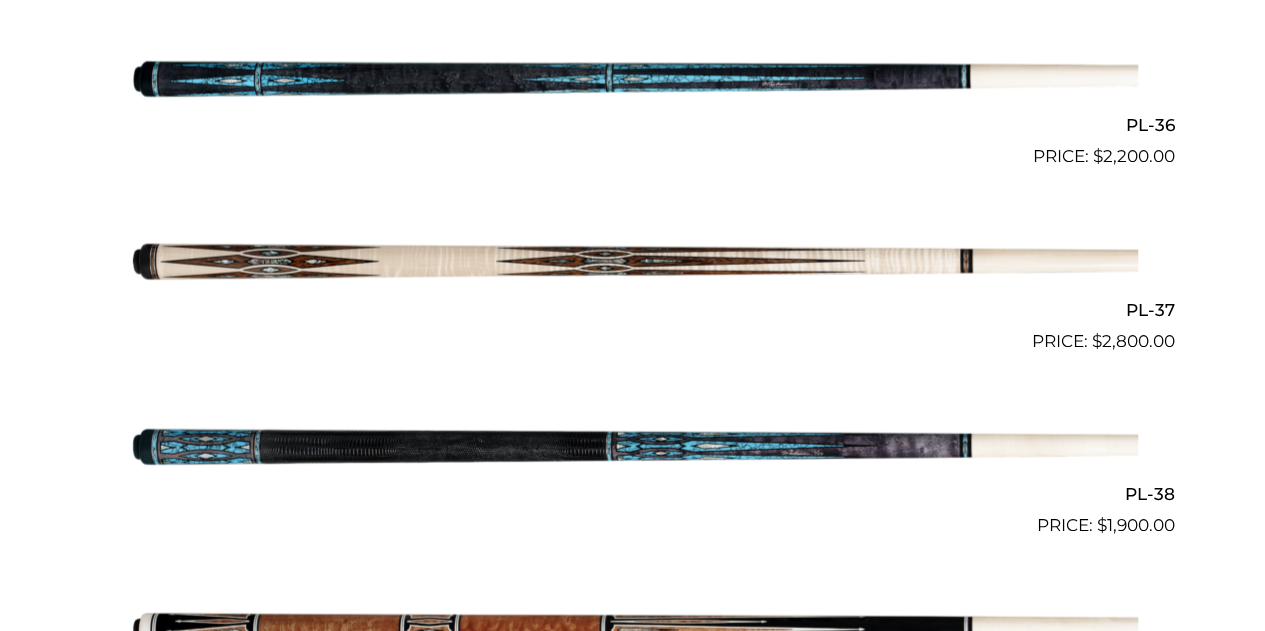 scroll, scrollTop: 2008, scrollLeft: 0, axis: vertical 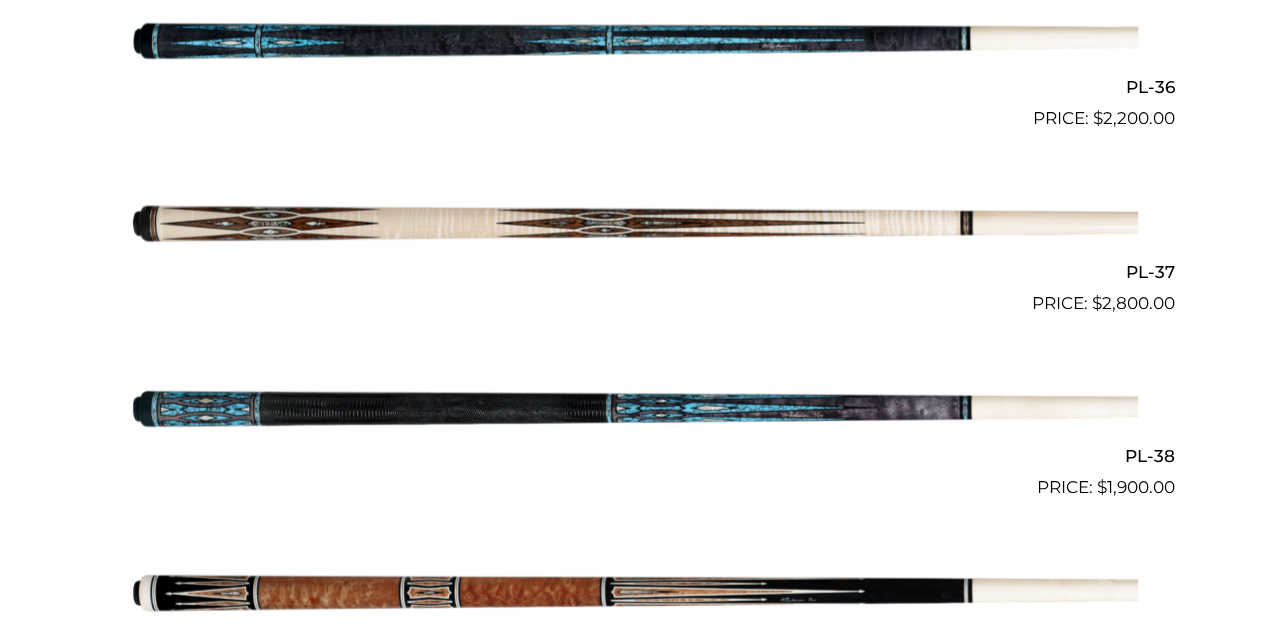 click at bounding box center [633, 224] 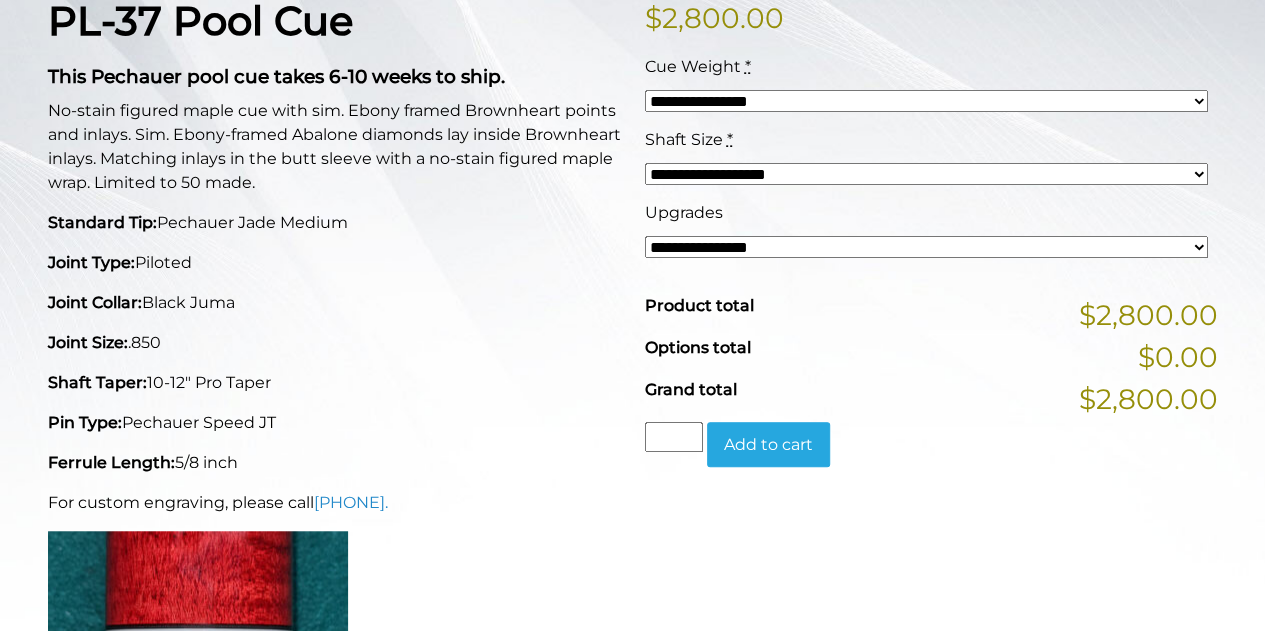 scroll, scrollTop: 513, scrollLeft: 0, axis: vertical 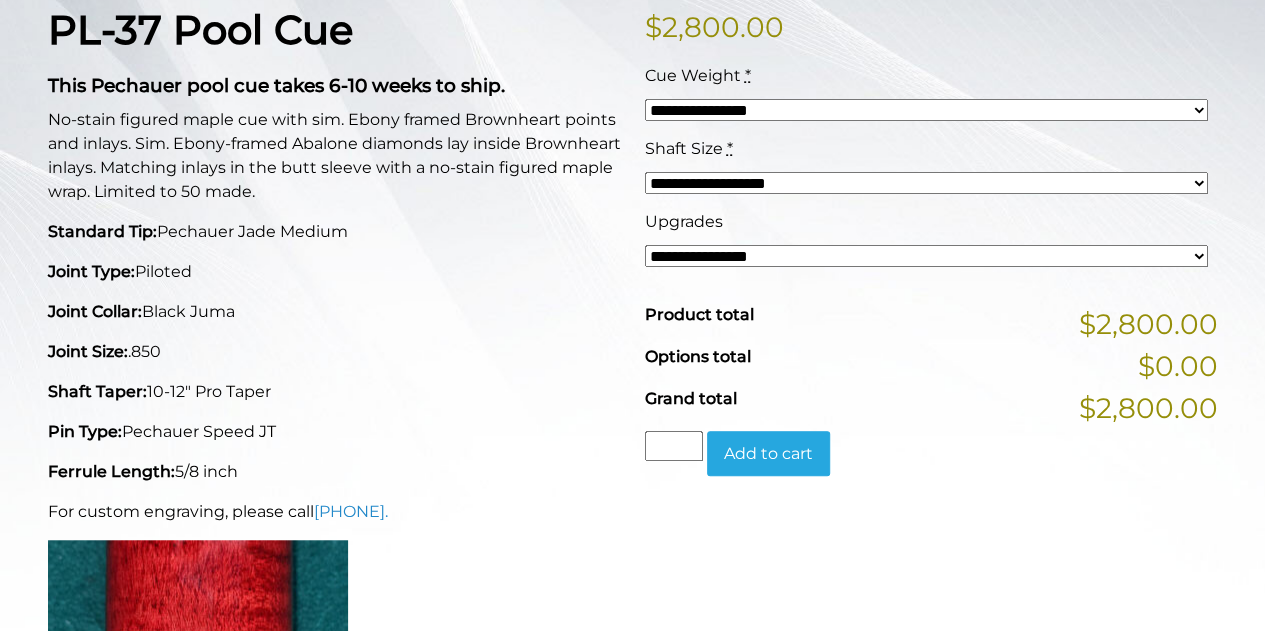 click on "**********" at bounding box center (926, 110) 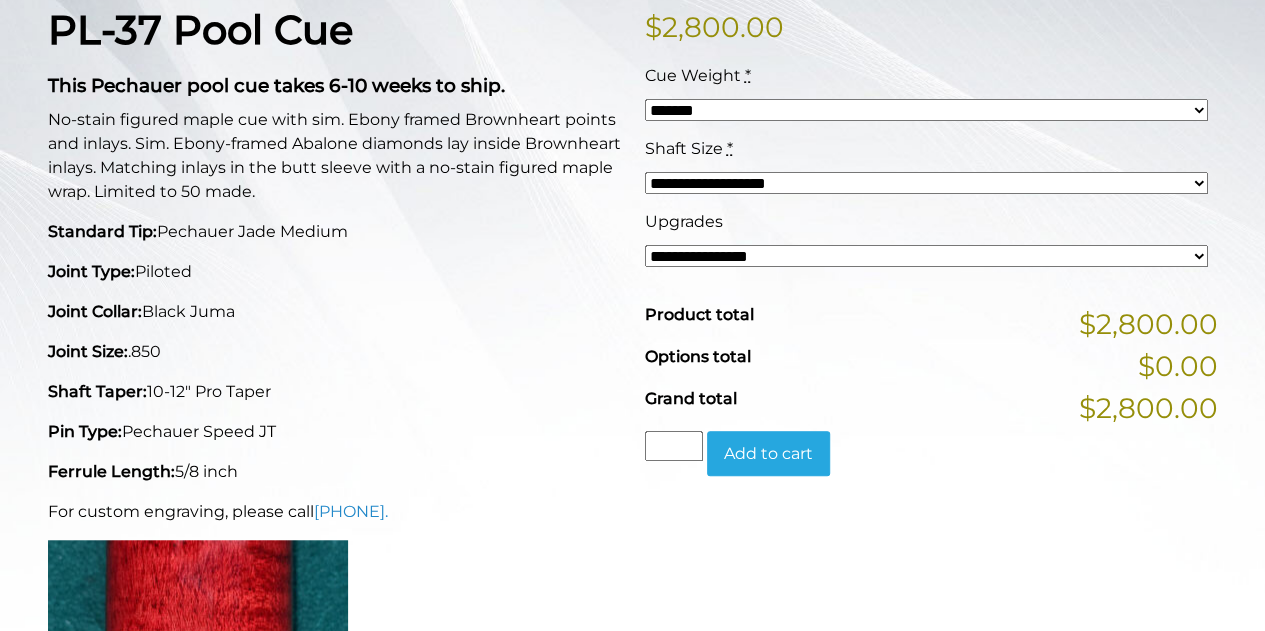 click on "**********" at bounding box center (926, 110) 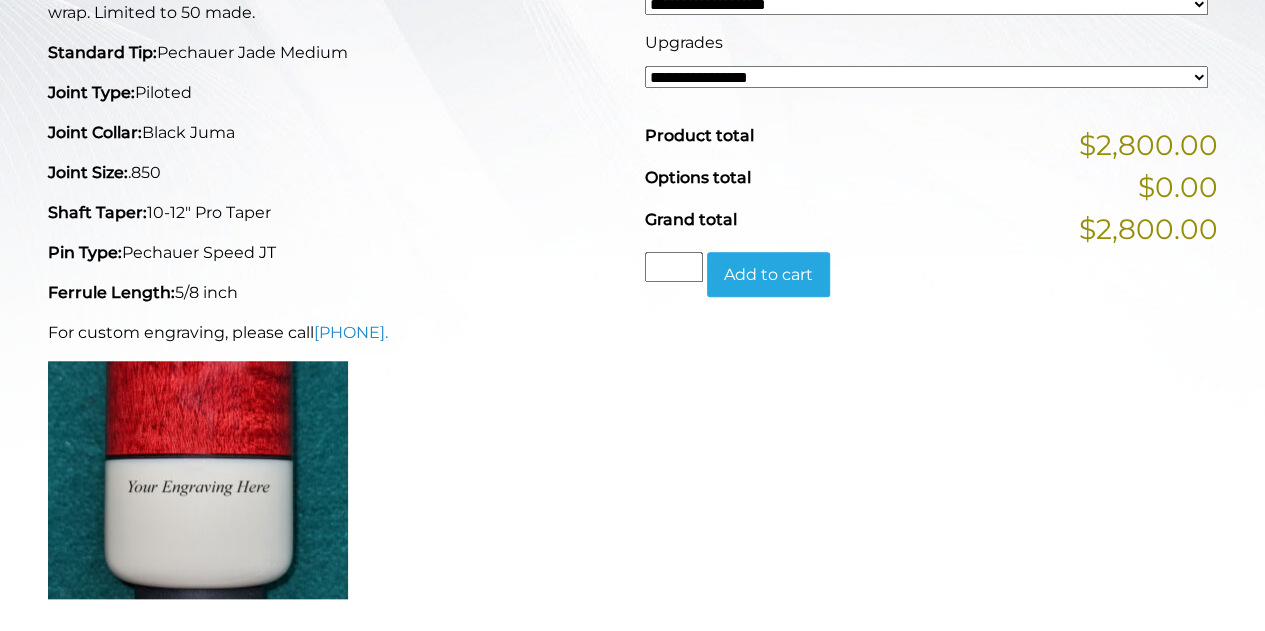 scroll, scrollTop: 694, scrollLeft: 0, axis: vertical 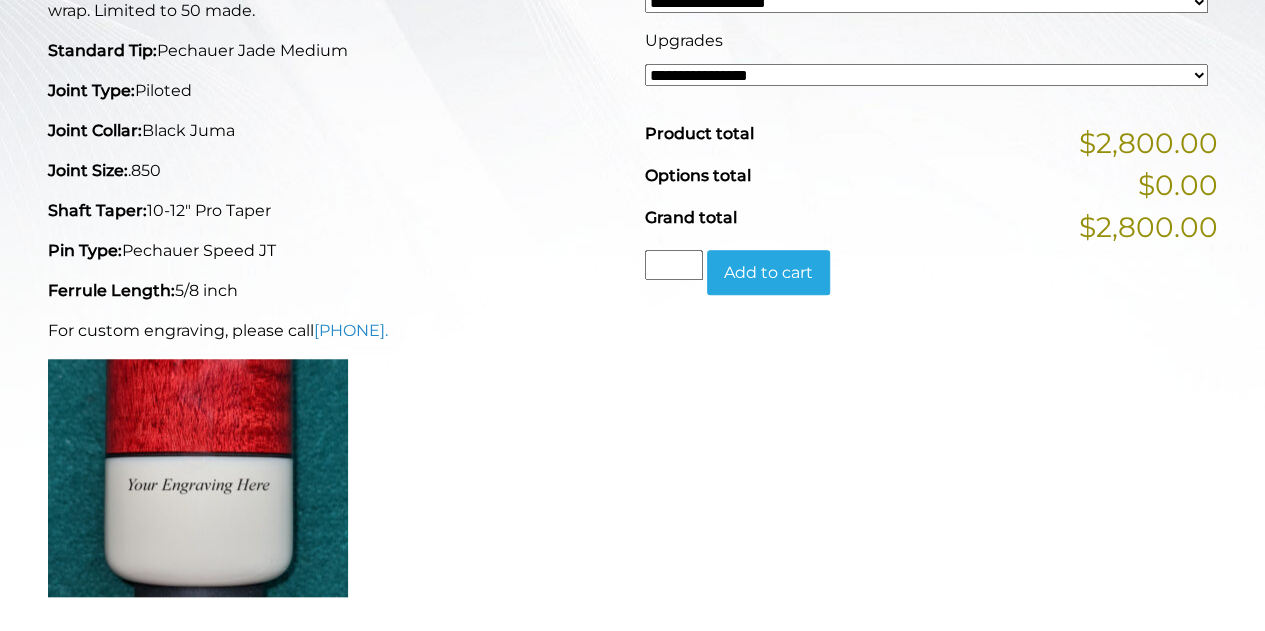 click on "Add to cart" at bounding box center [768, 273] 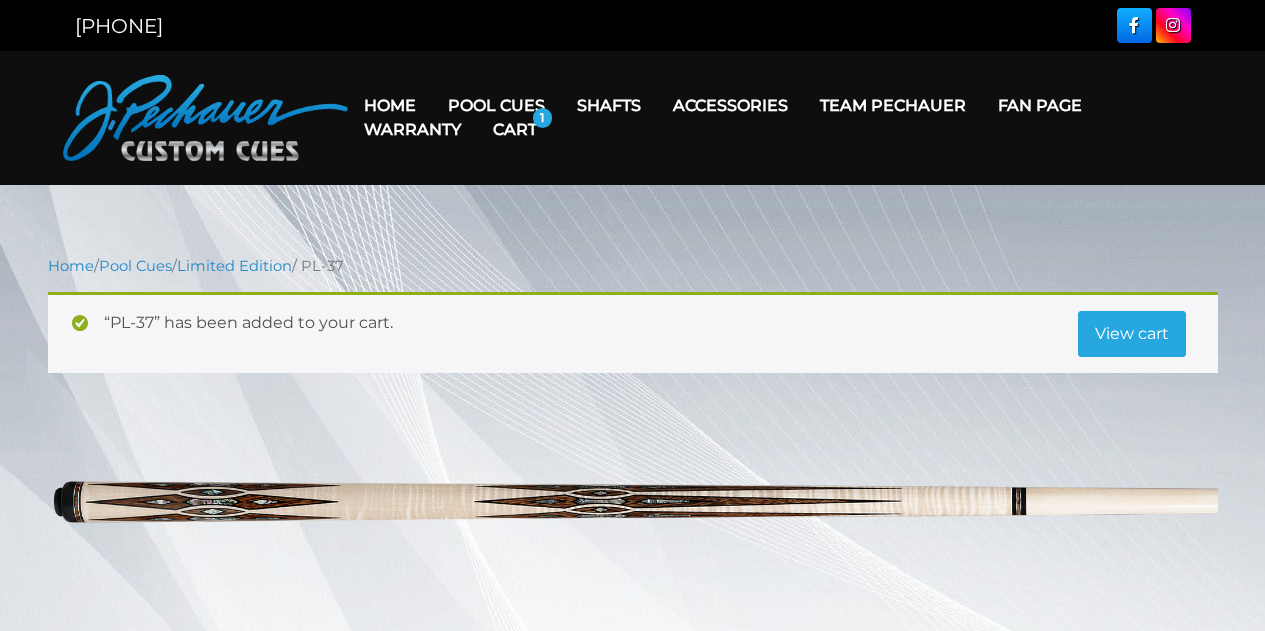 scroll, scrollTop: 0, scrollLeft: 0, axis: both 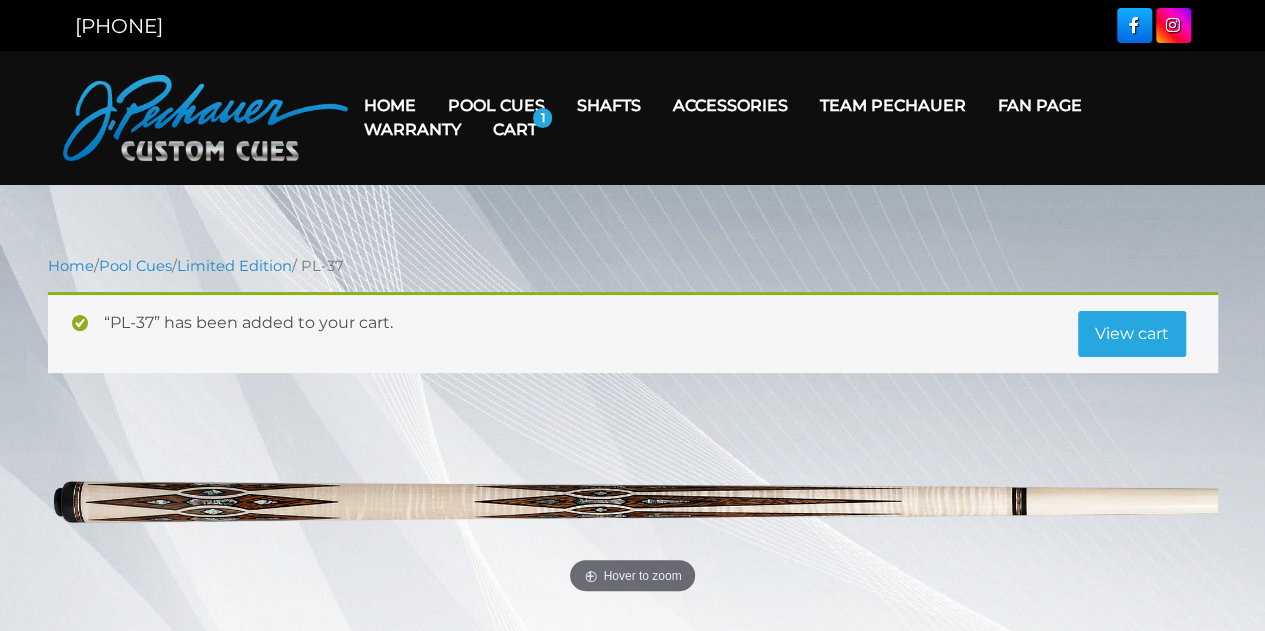 click on "Cart" at bounding box center (515, 129) 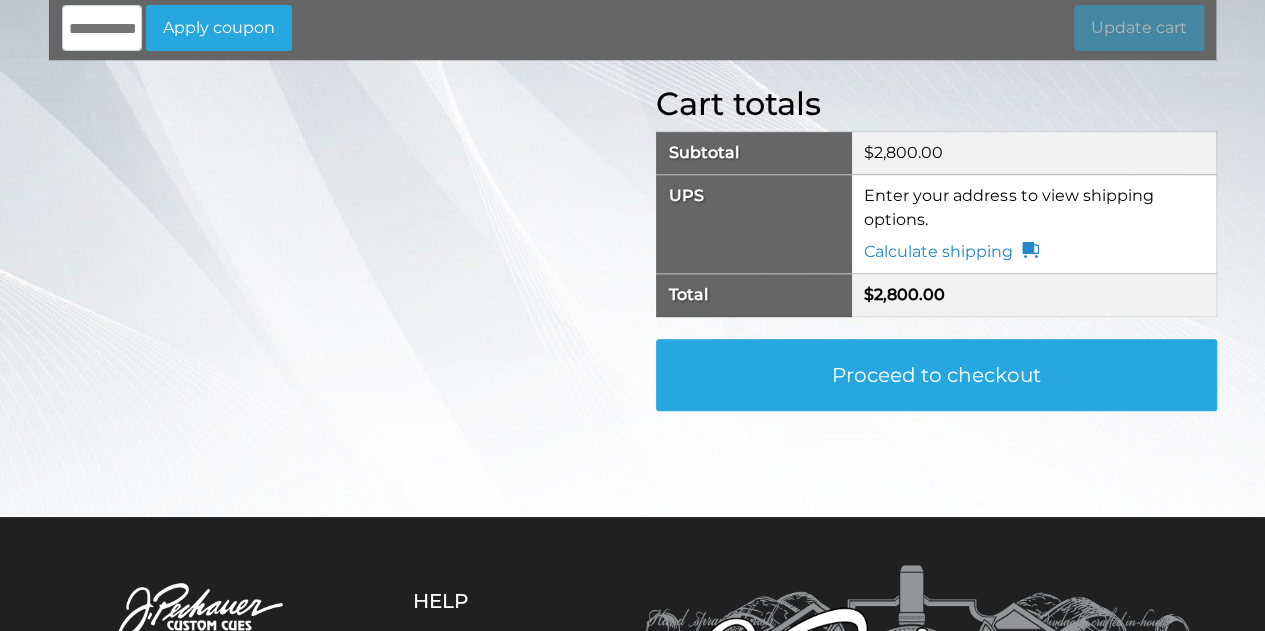 scroll, scrollTop: 395, scrollLeft: 0, axis: vertical 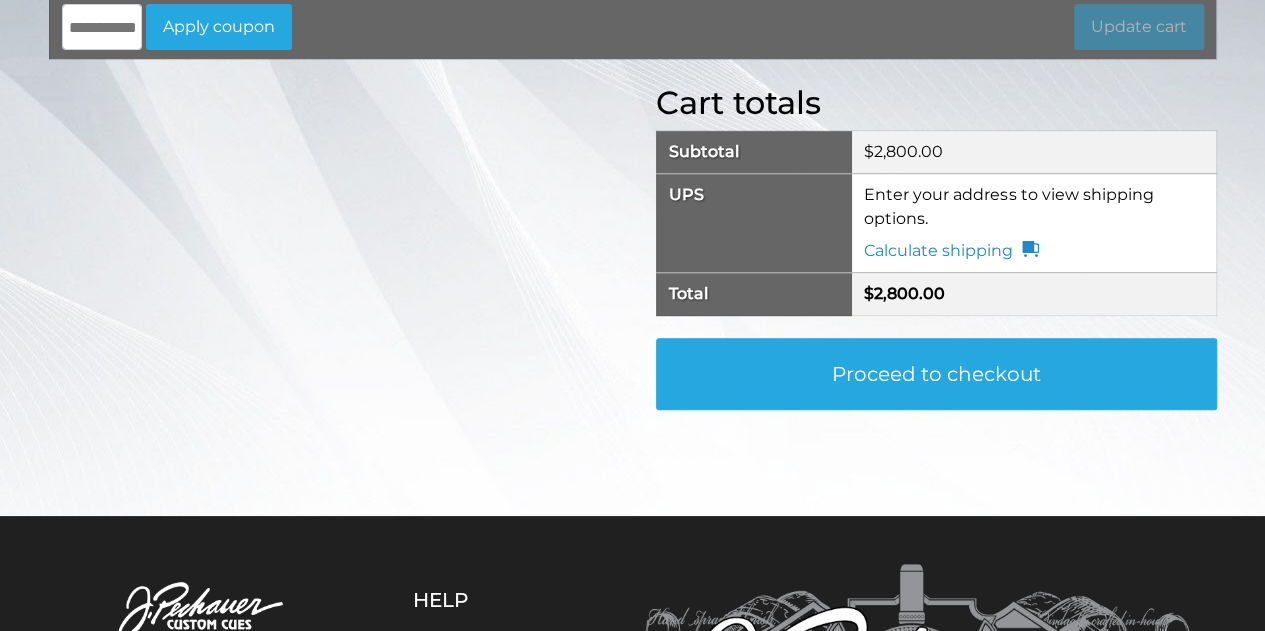 click on "Proceed to checkout" at bounding box center (936, 374) 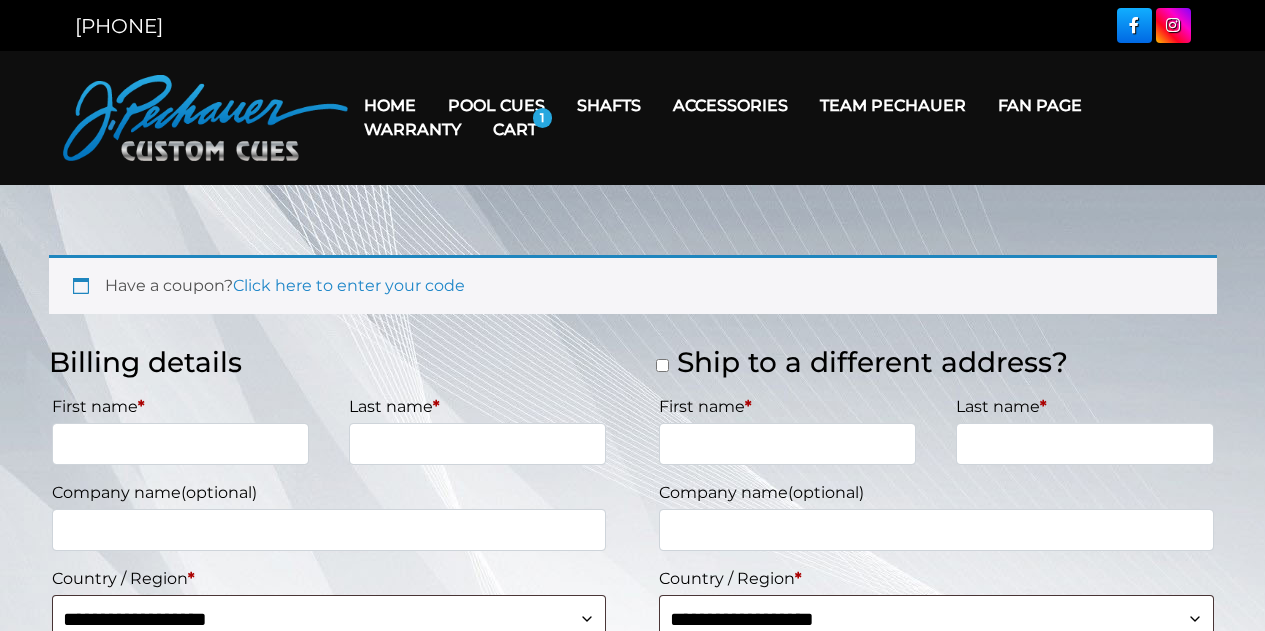 scroll, scrollTop: 0, scrollLeft: 0, axis: both 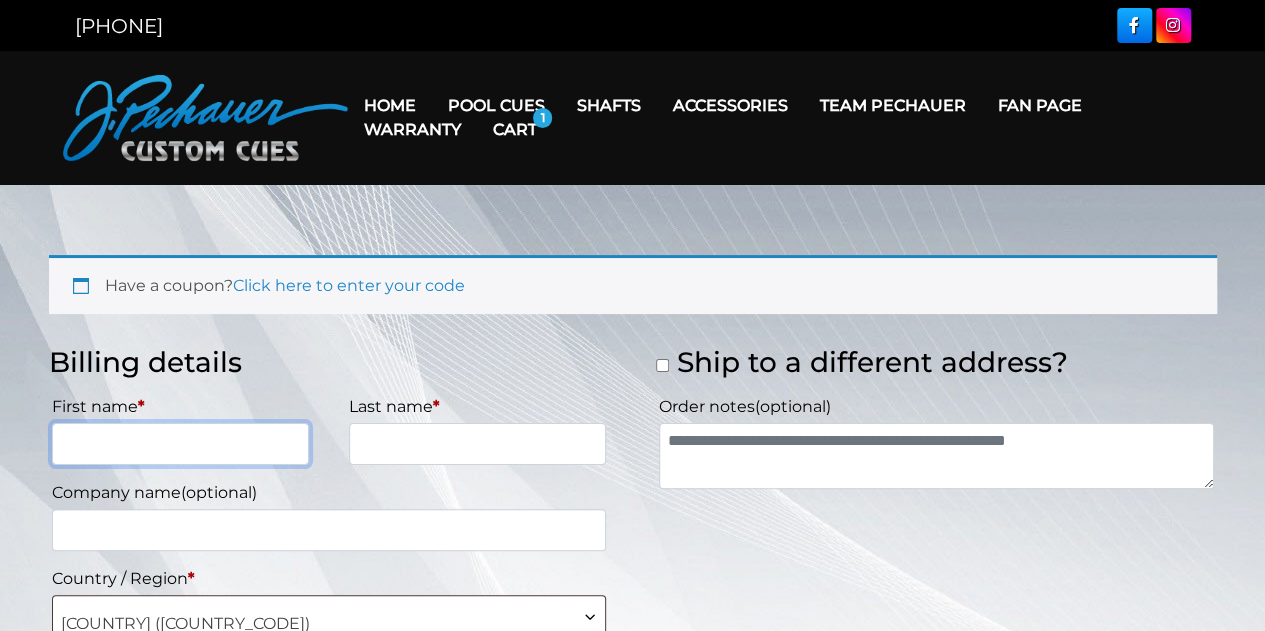 click on "First name  *" at bounding box center (180, 444) 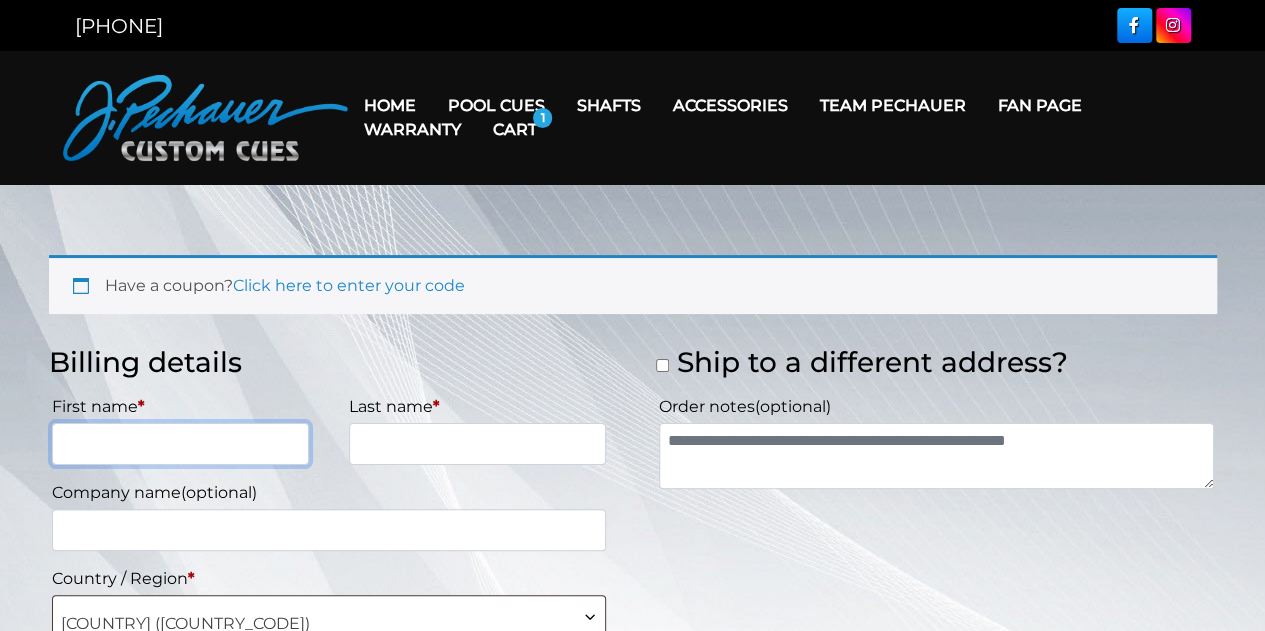 type on "****" 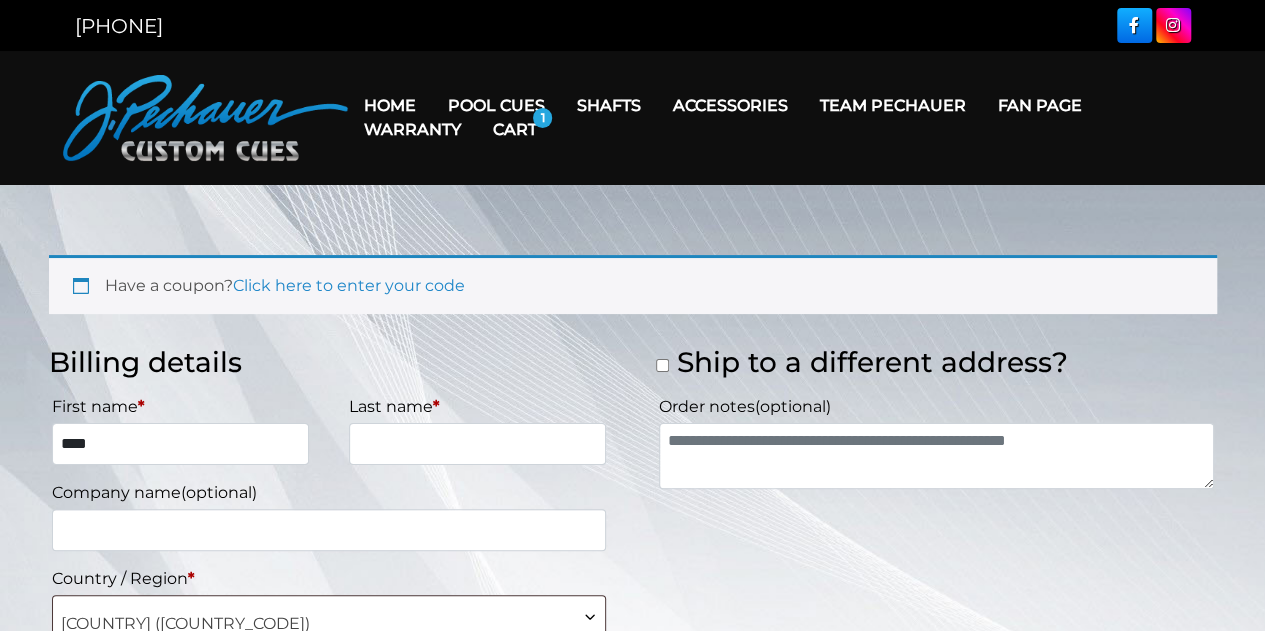 type on "********" 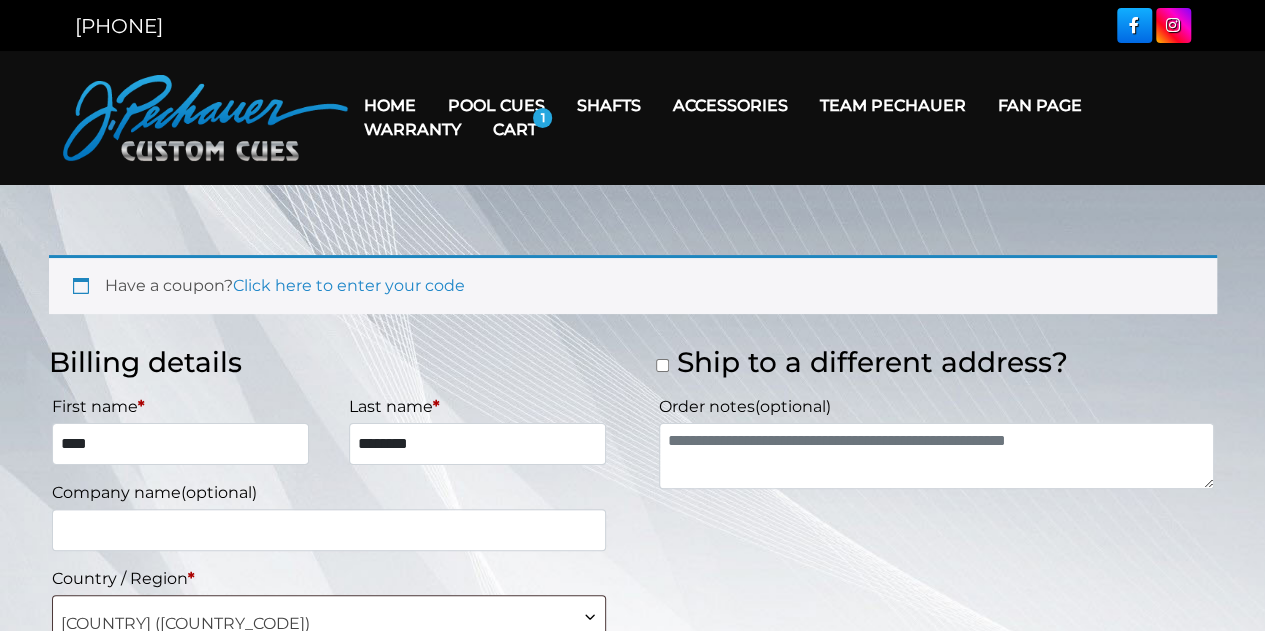 type on "**********" 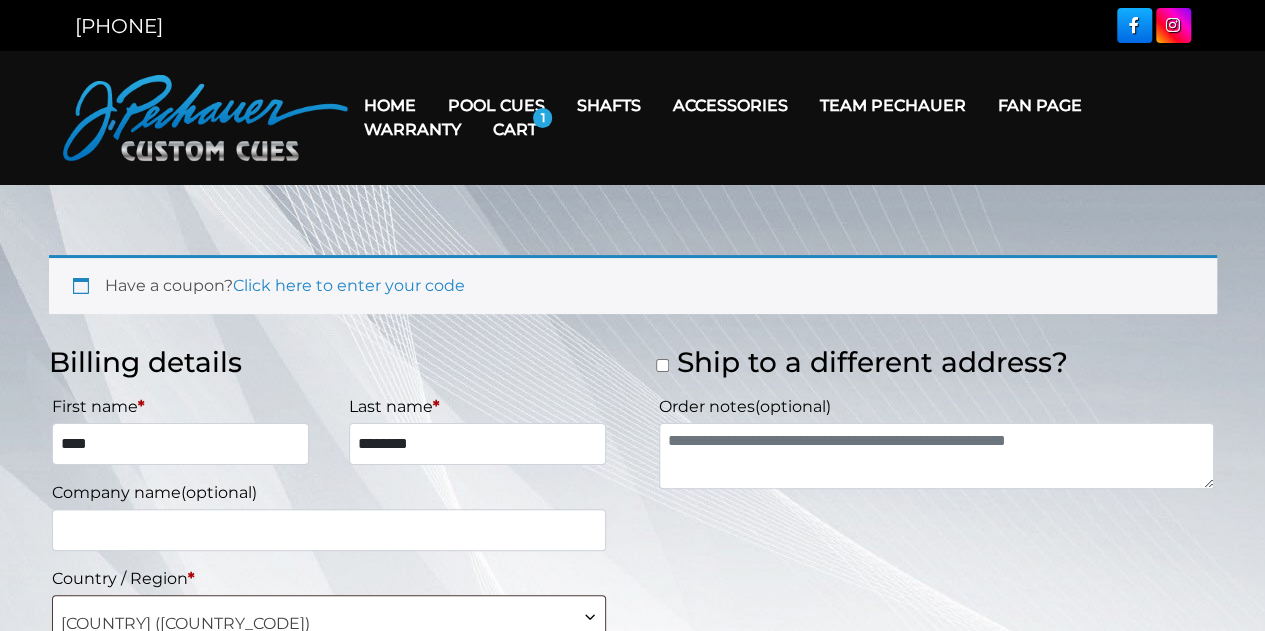 type on "********" 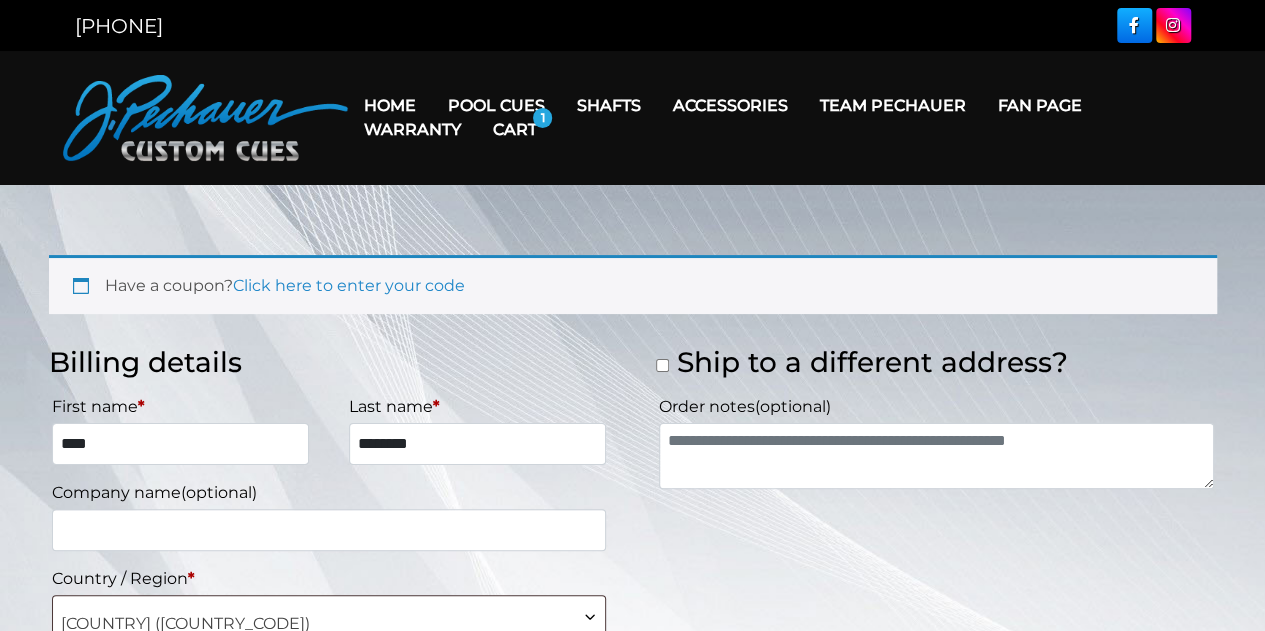 select on "**" 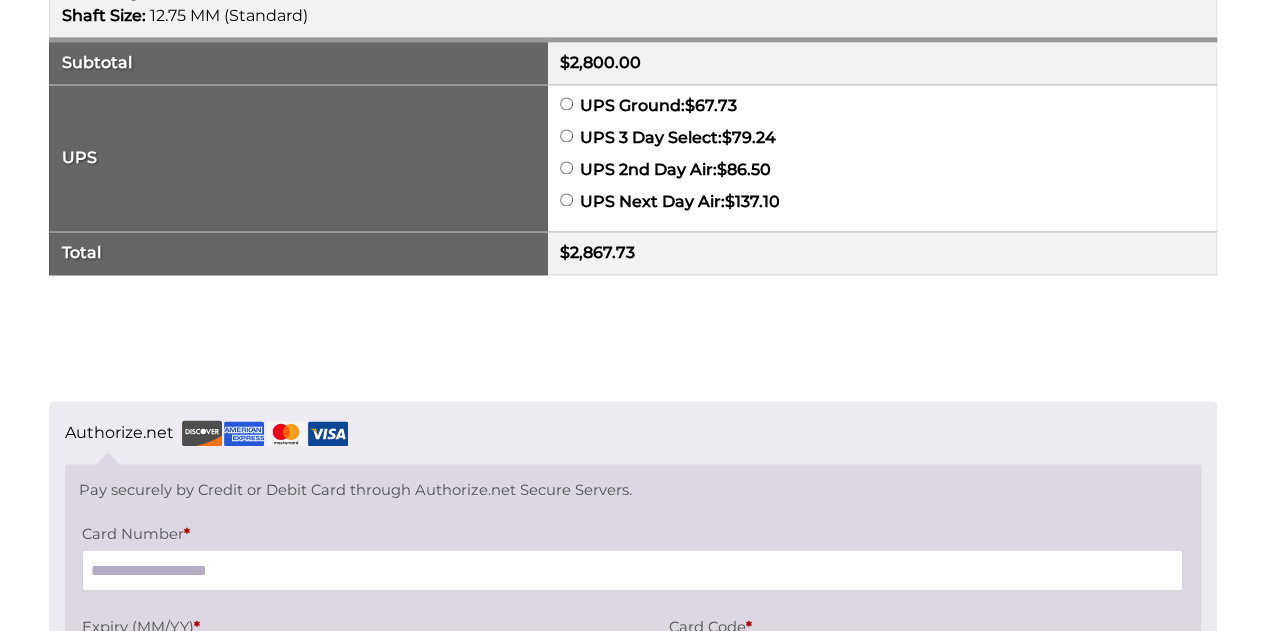 scroll, scrollTop: 1342, scrollLeft: 0, axis: vertical 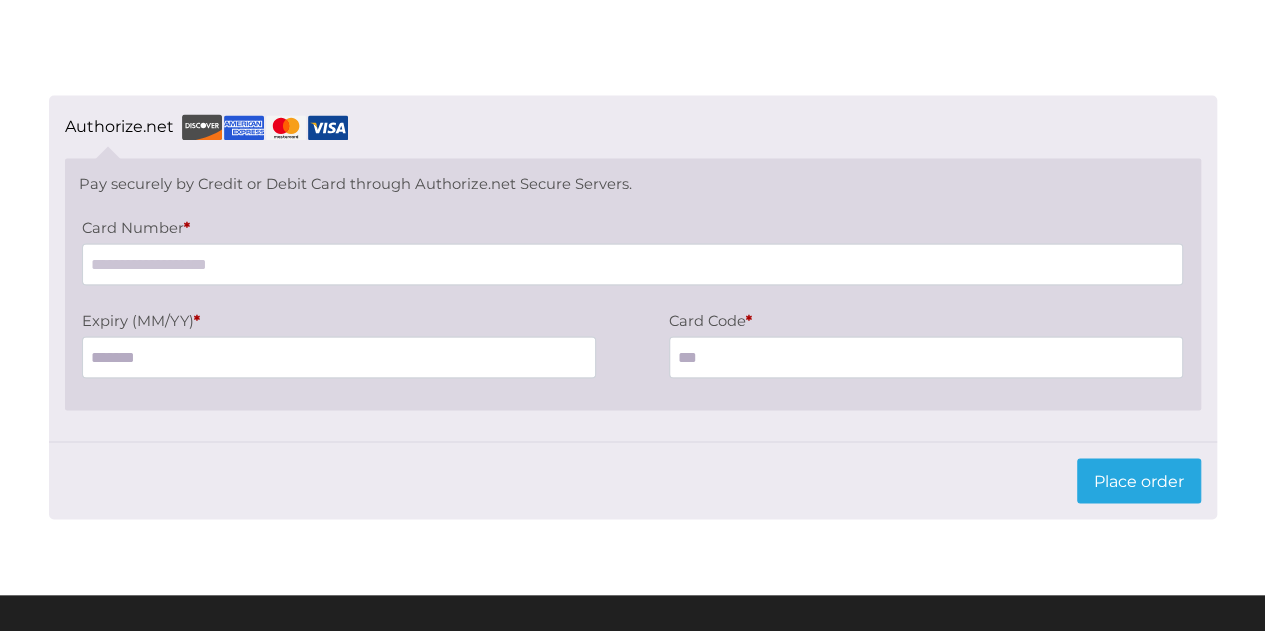 click on "Card Number  *" at bounding box center [632, 264] 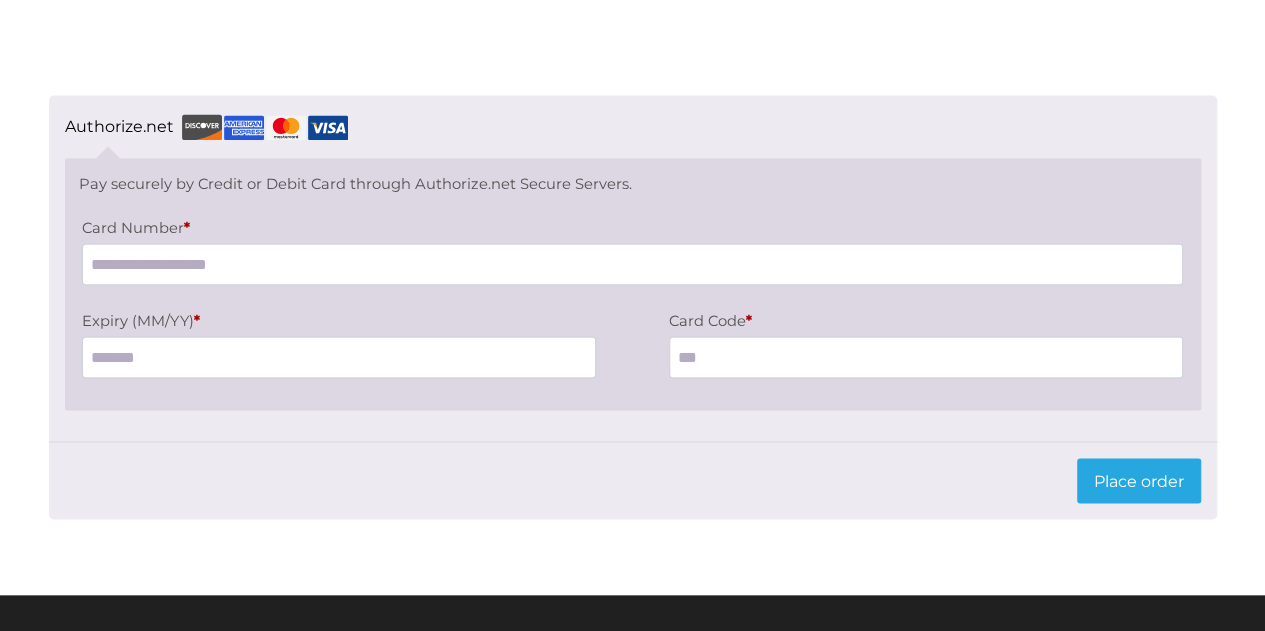 type on "**********" 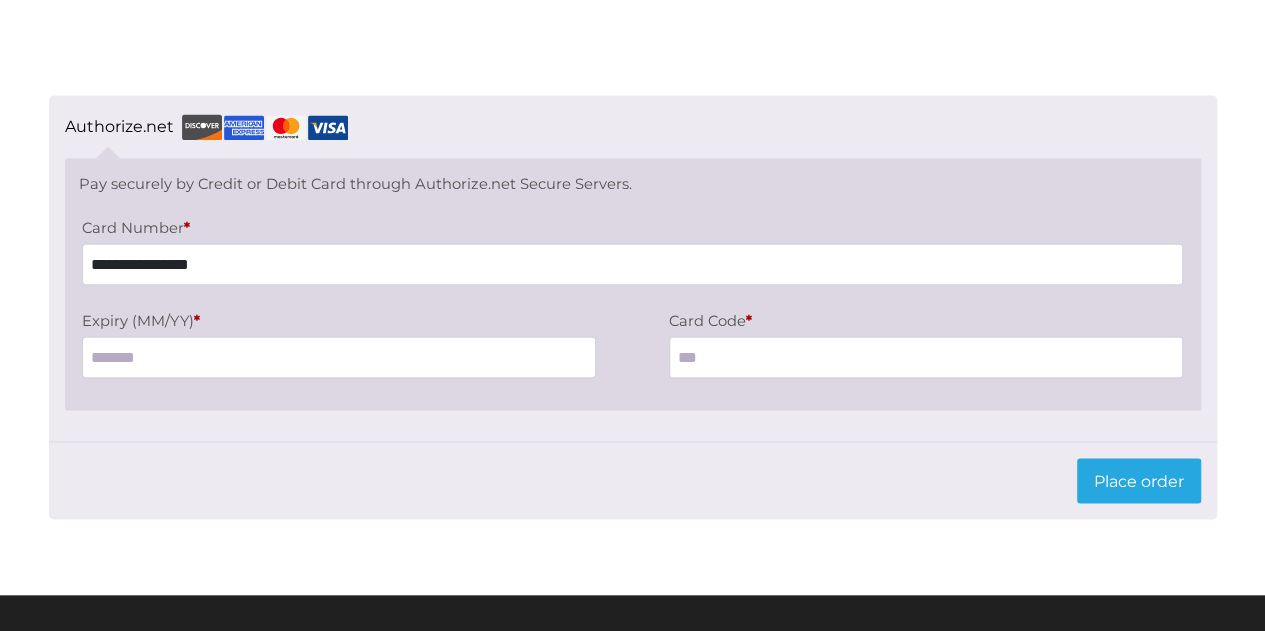 type on "*******" 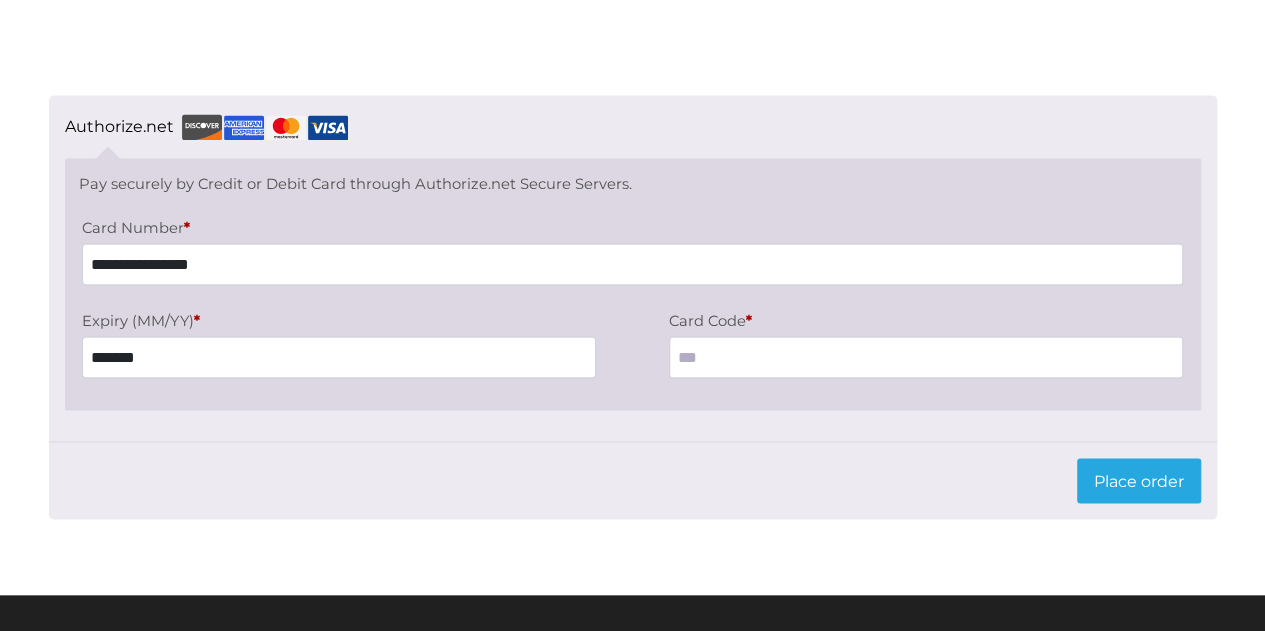 type on "***" 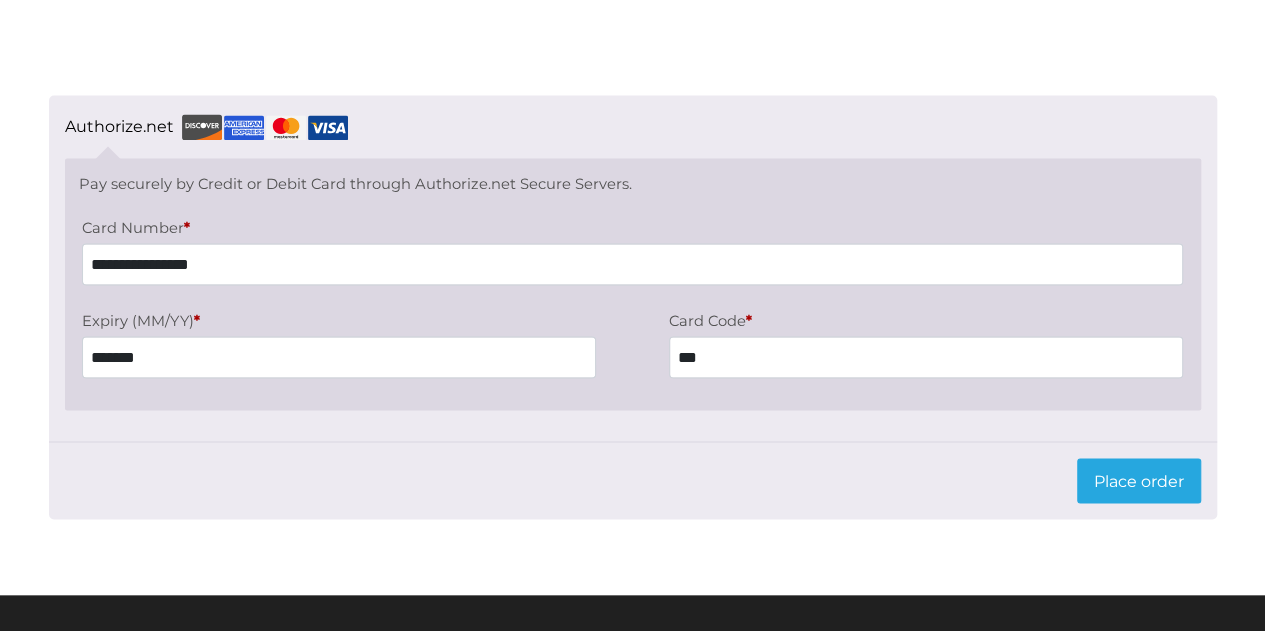 type on "**********" 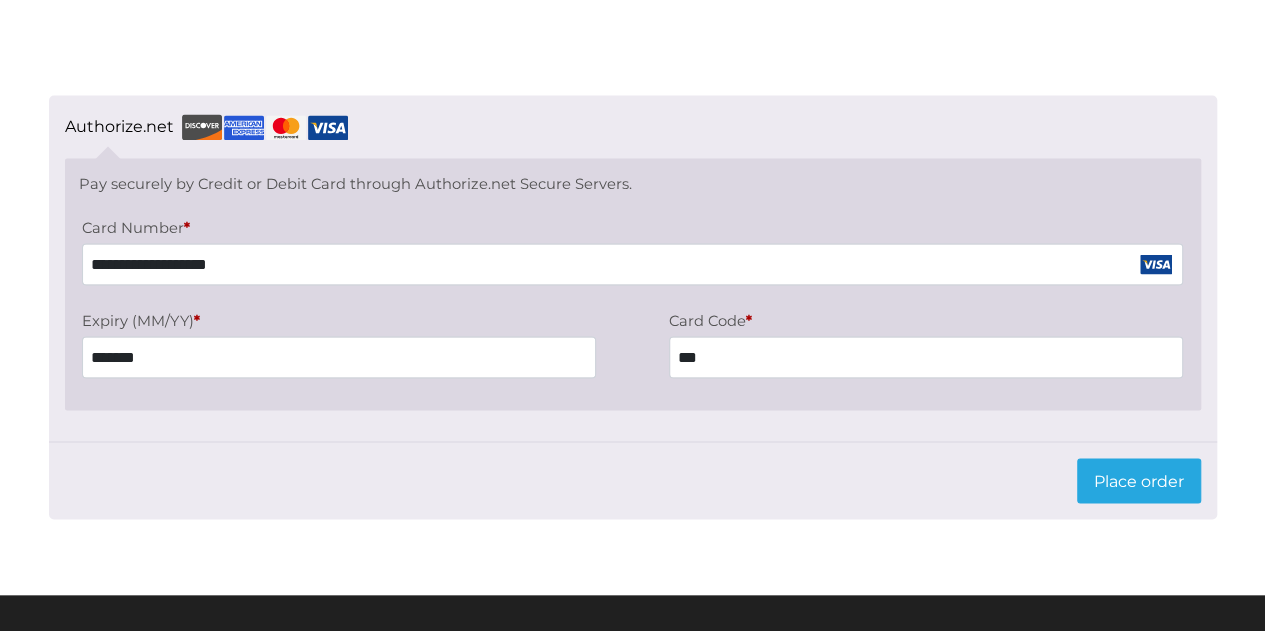 click on "**********" at bounding box center (633, 268) 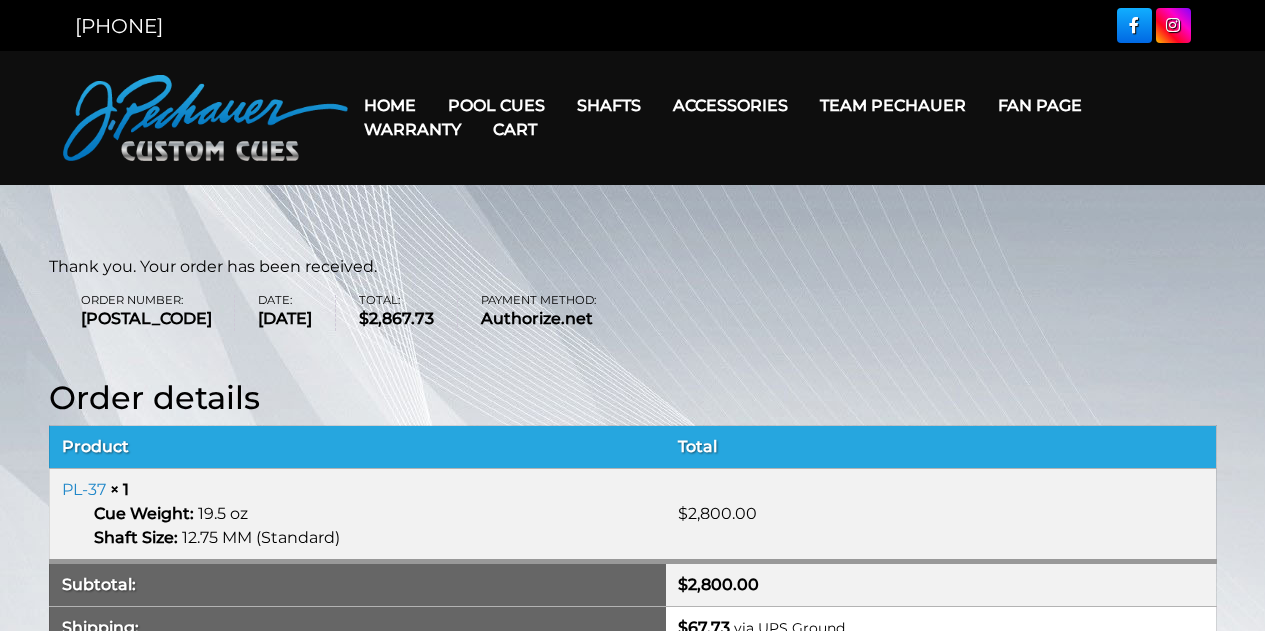click on "MENU
Home
Pool Cues
Celebration Cue
JP Series (T) – NEW
Pro Series (R) – NEW
Champion Collection
Cues for a Cause
People’s Choice Cues
Brett Favre Ltd Edition Cue
Retired Cues
Break & Jump Cues
Limited Edition
Joseph Pechauer Collection
Shafts
Rogue 2 Carbon Fiber Shaft
Maple Shafts
Performance Plus Low Deflection Shafts
Torch +
Kielwood
Rogue Carbon Break Shaft
Pechauer Black Ice Break Shaft
Accessories
Extensions
Joint Protectors
Gloves
Cases
Pechauer Towel
Weight Screw System
Leather & Exotic Wraps
A Pool Lesson DVD
Pechauer Tips
Apparel
Team Pechauer
Fan Page
Warranty
Cart" at bounding box center [632, 118] 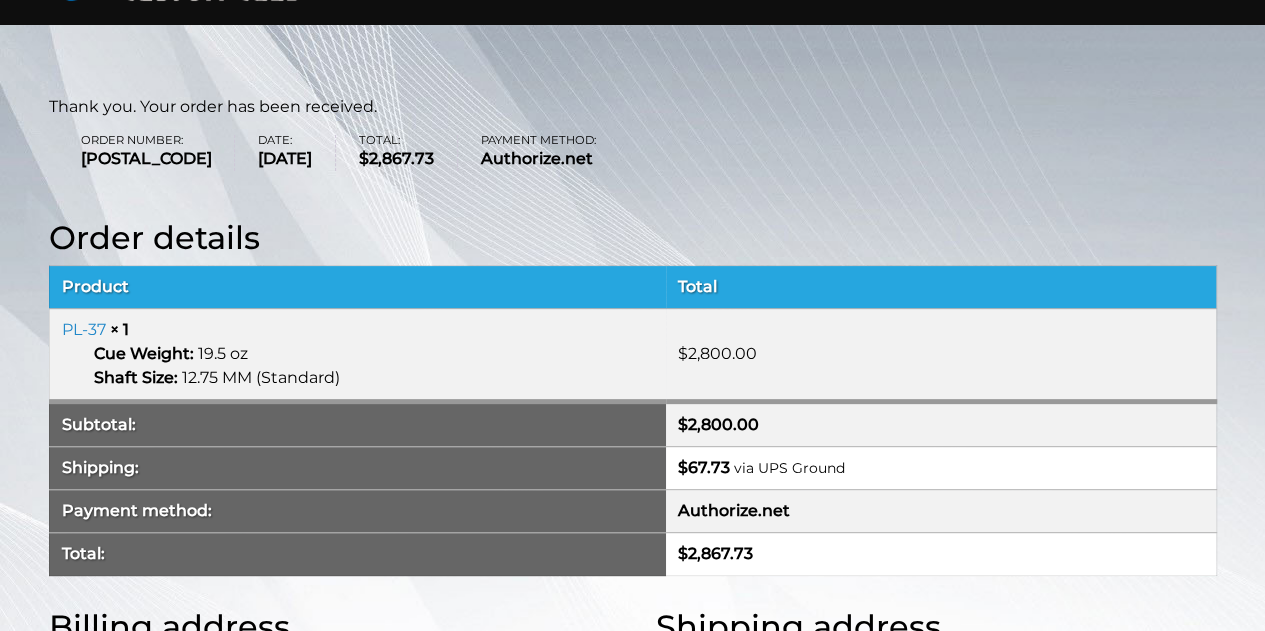 scroll, scrollTop: 130, scrollLeft: 0, axis: vertical 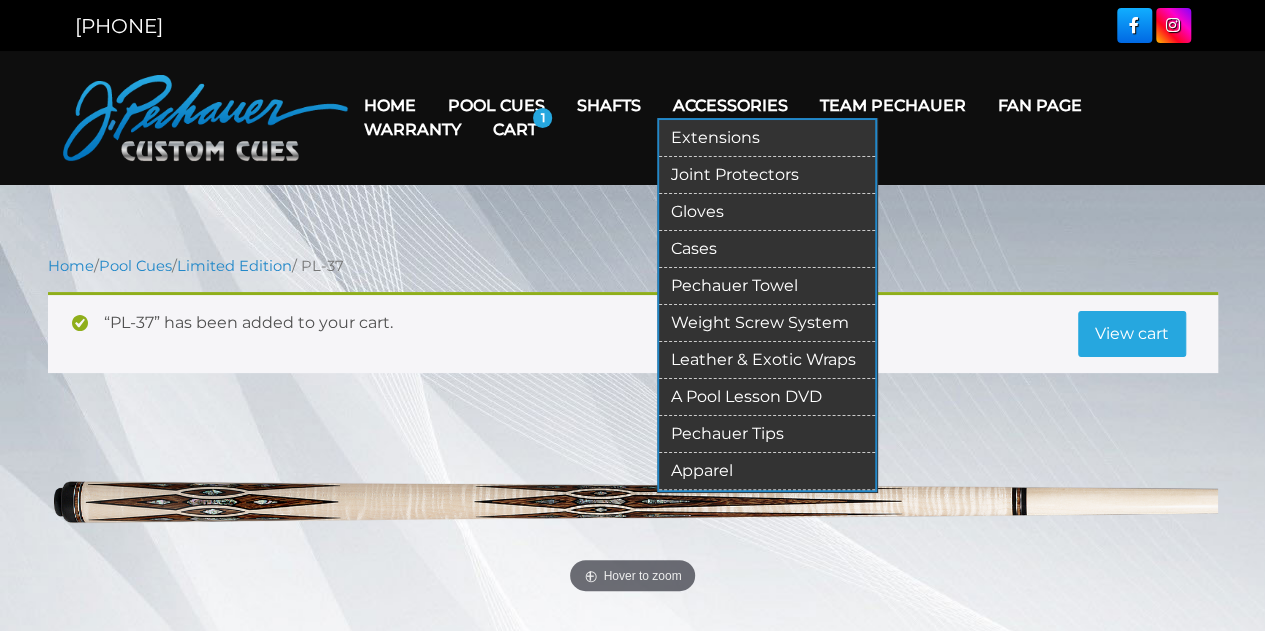 click on "Cases" at bounding box center (767, 249) 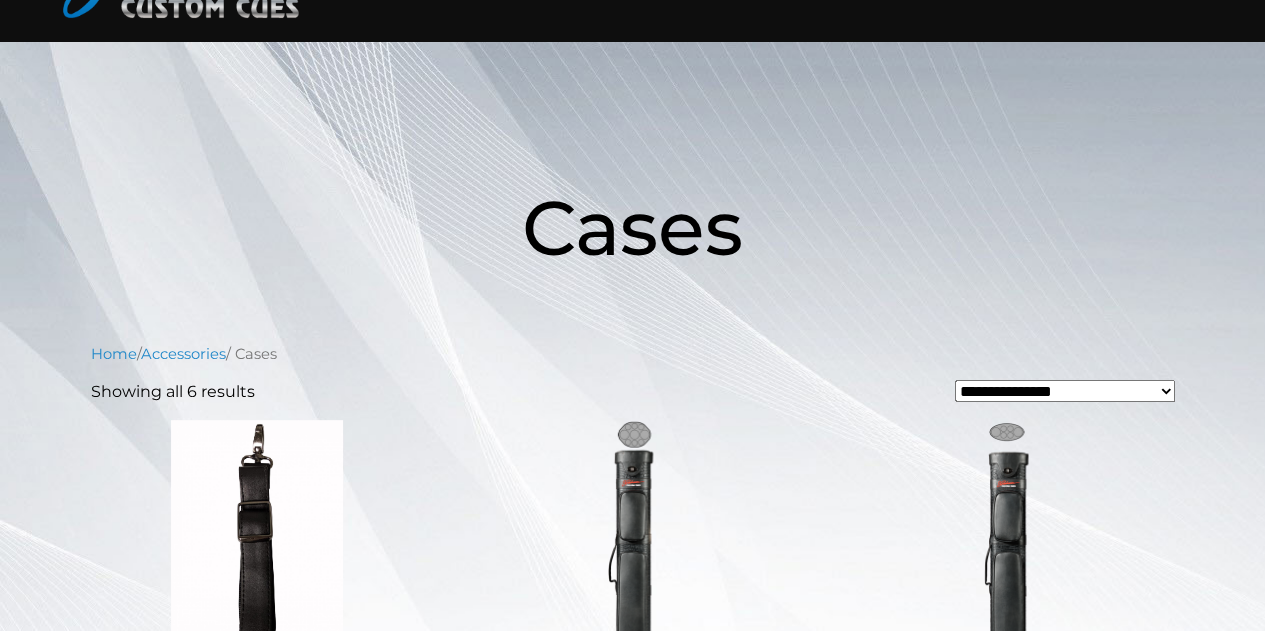 scroll, scrollTop: 0, scrollLeft: 0, axis: both 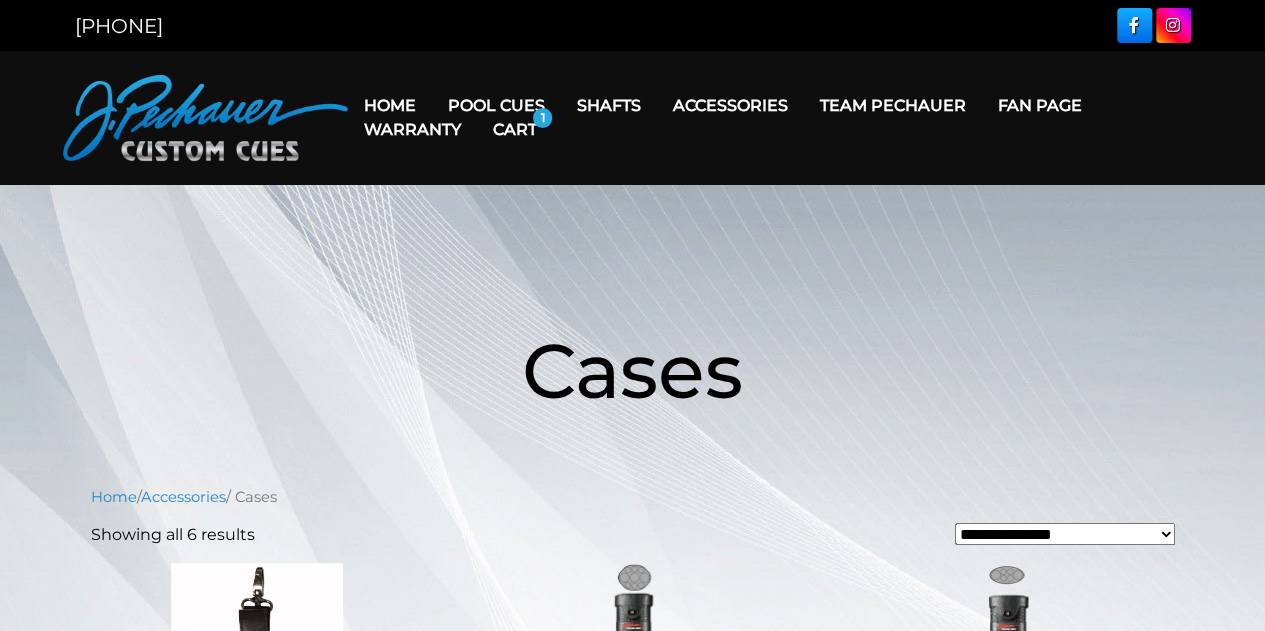 click on "Cart" at bounding box center [515, 129] 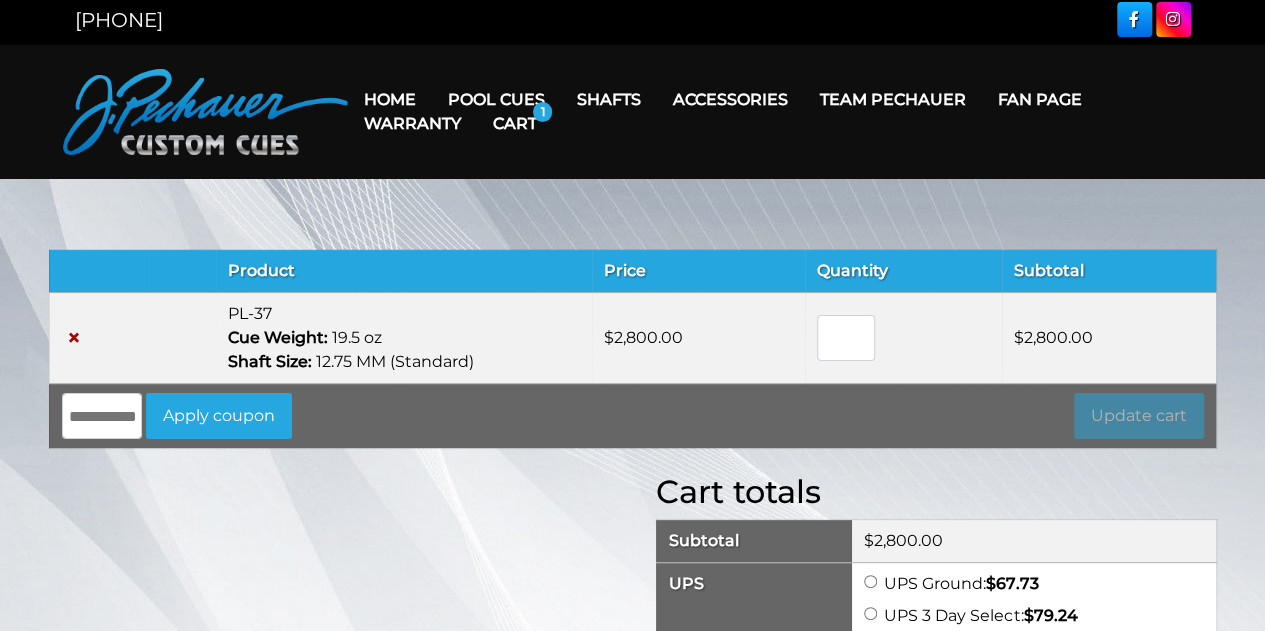 scroll, scrollTop: 0, scrollLeft: 0, axis: both 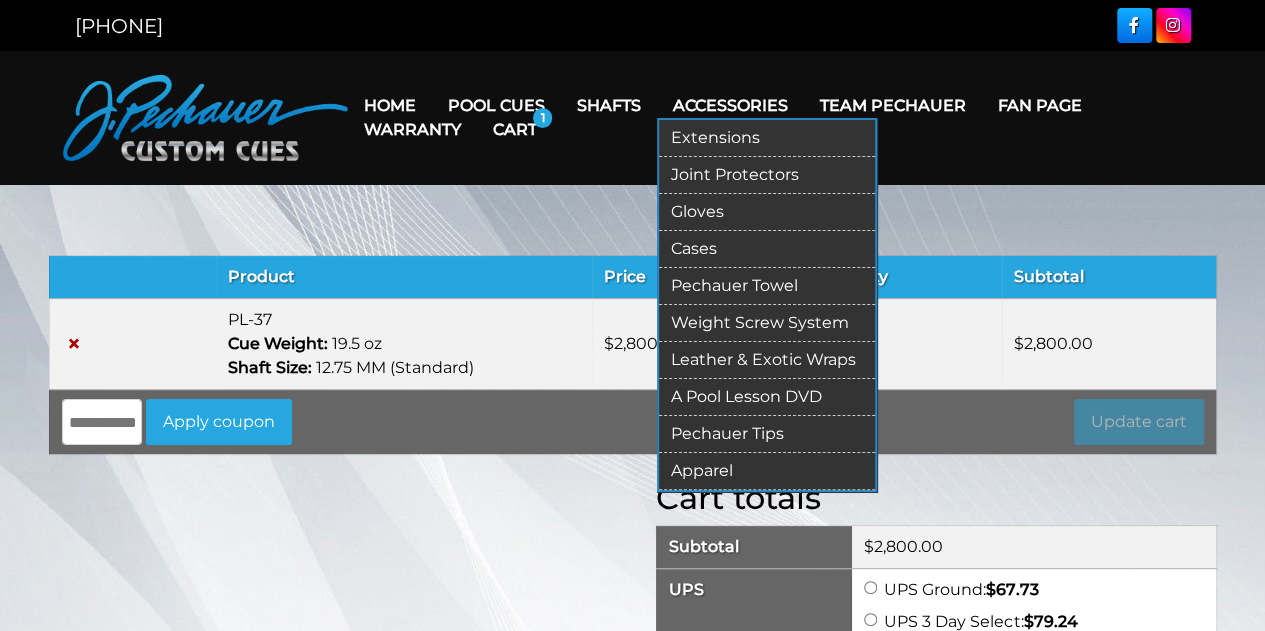 click on "Gloves" at bounding box center [767, 212] 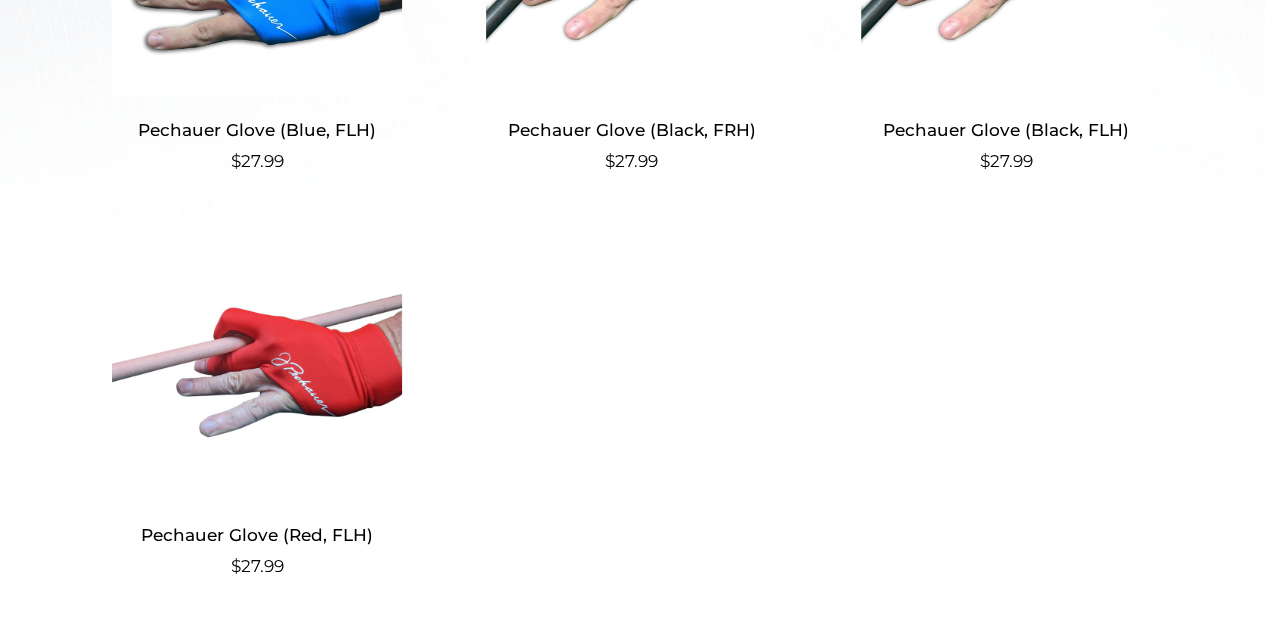 scroll, scrollTop: 938, scrollLeft: 0, axis: vertical 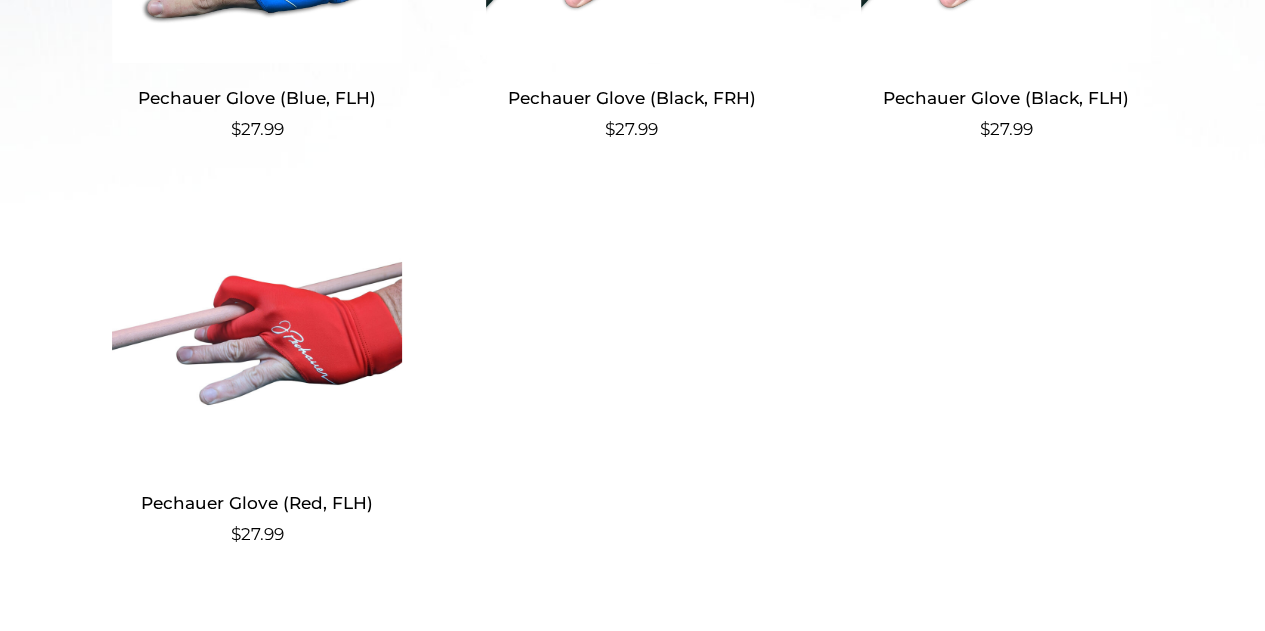 click at bounding box center [257, 333] 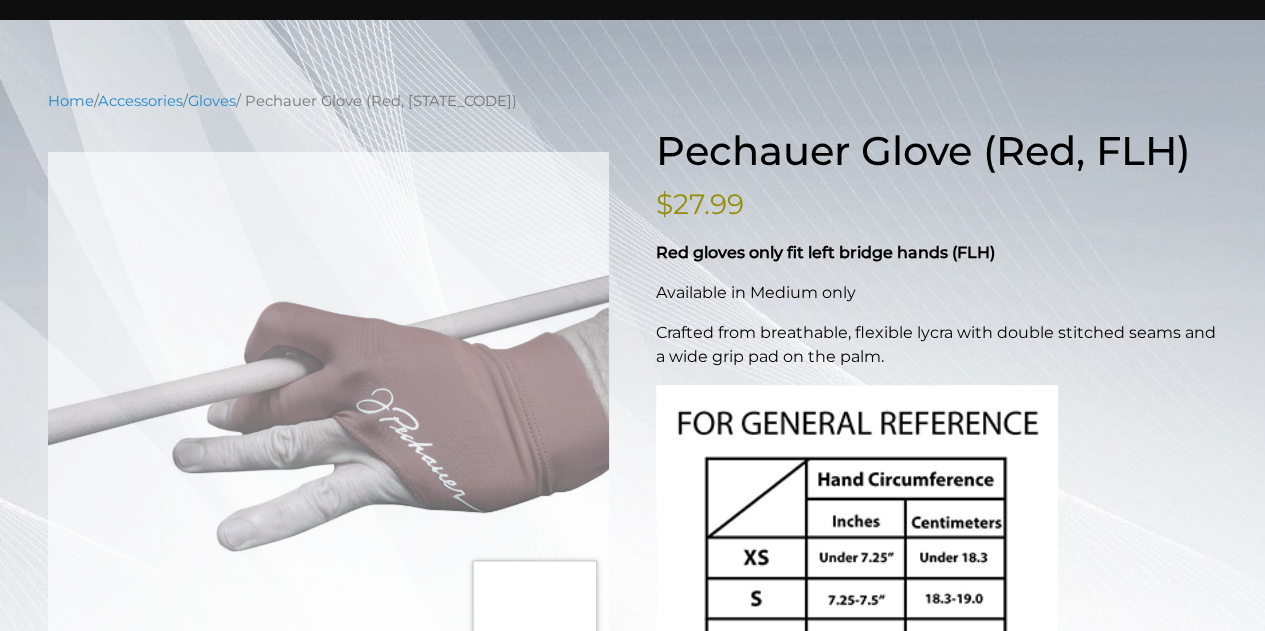 scroll, scrollTop: 0, scrollLeft: 0, axis: both 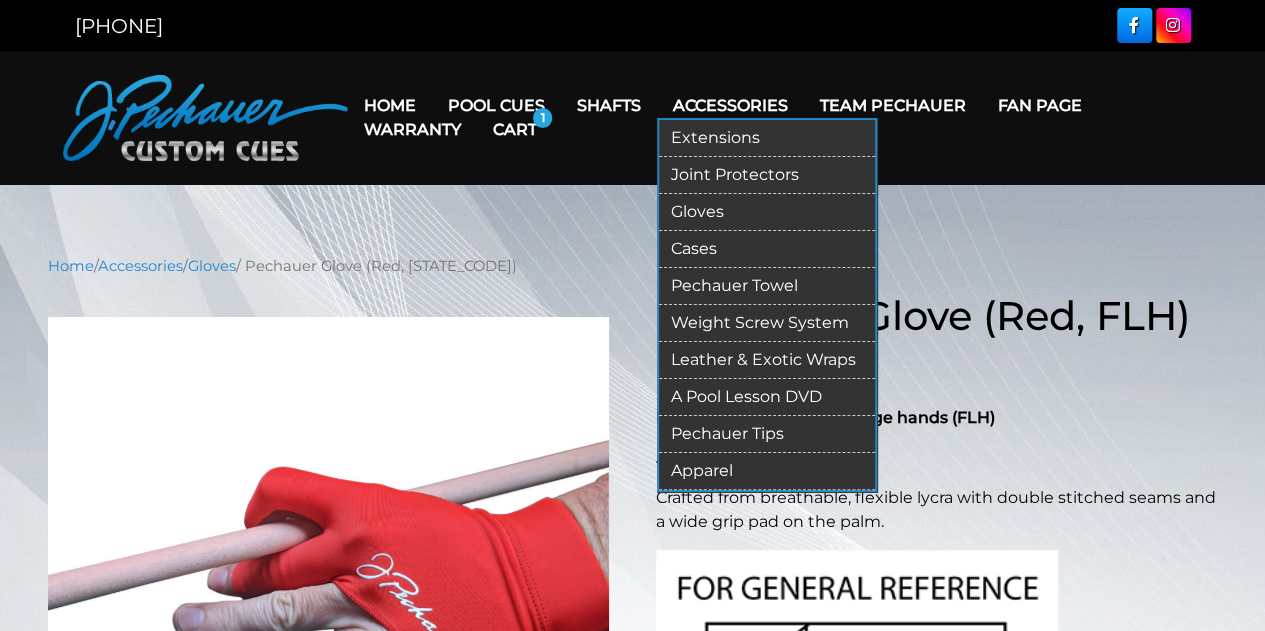 click on "Weight Screw System" at bounding box center [767, 323] 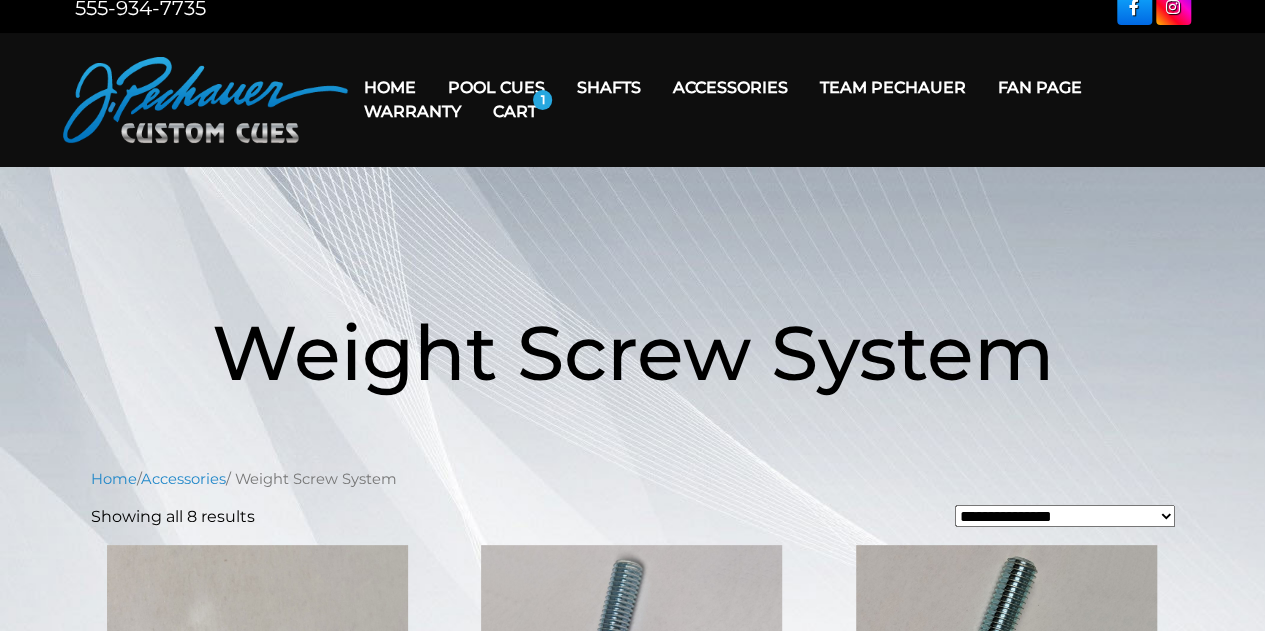 scroll, scrollTop: 0, scrollLeft: 0, axis: both 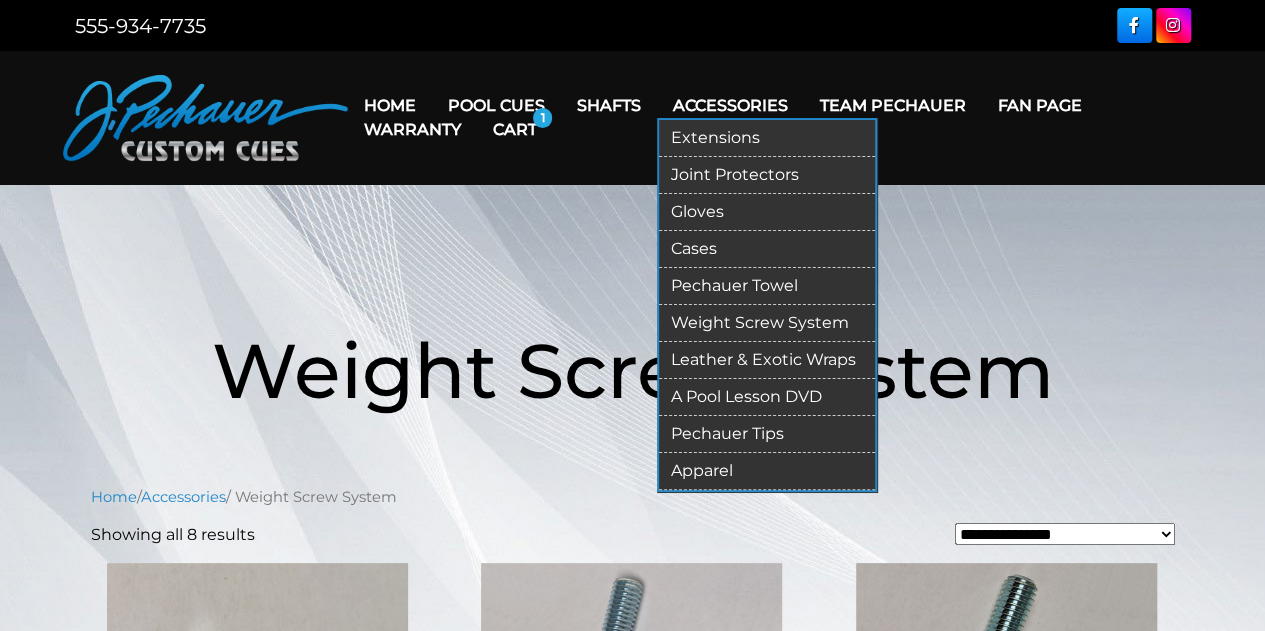 click on "Leather & Exotic Wraps" at bounding box center [767, 360] 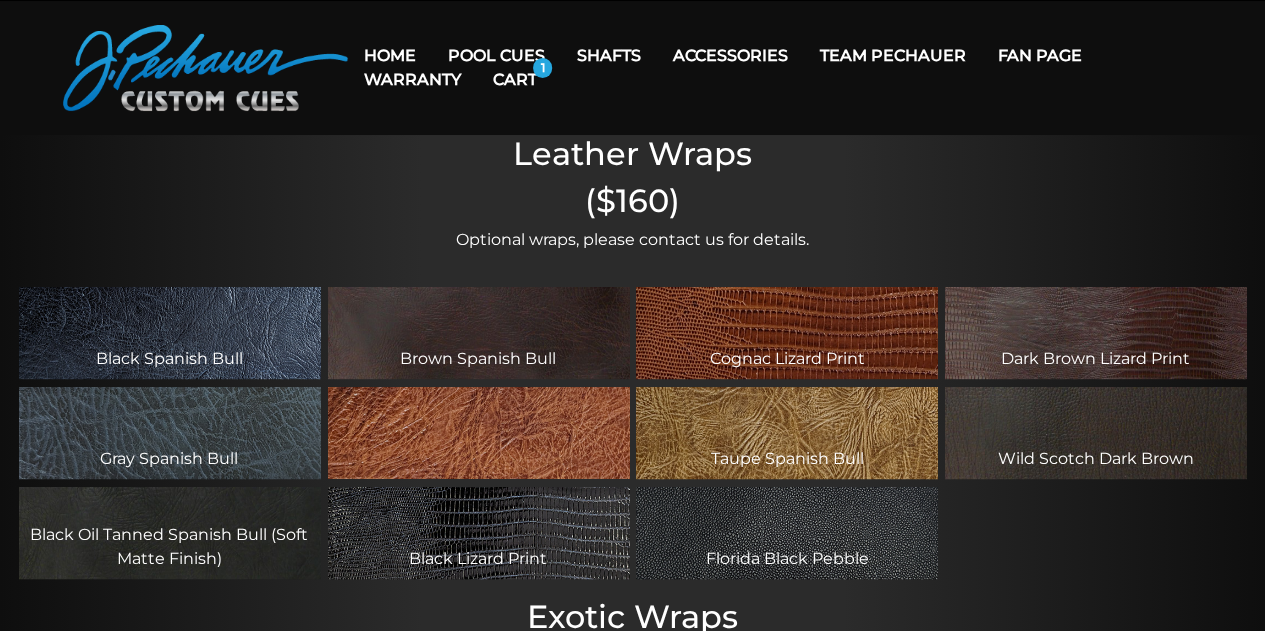 scroll, scrollTop: 0, scrollLeft: 0, axis: both 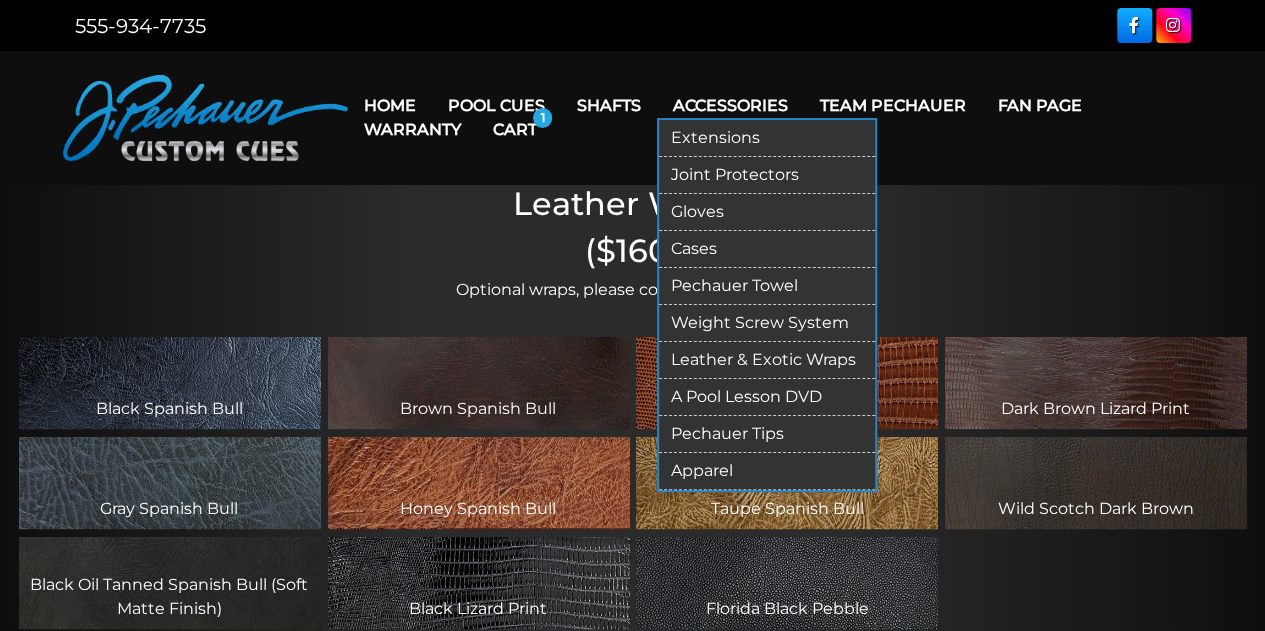 click on "Extensions" at bounding box center [767, 138] 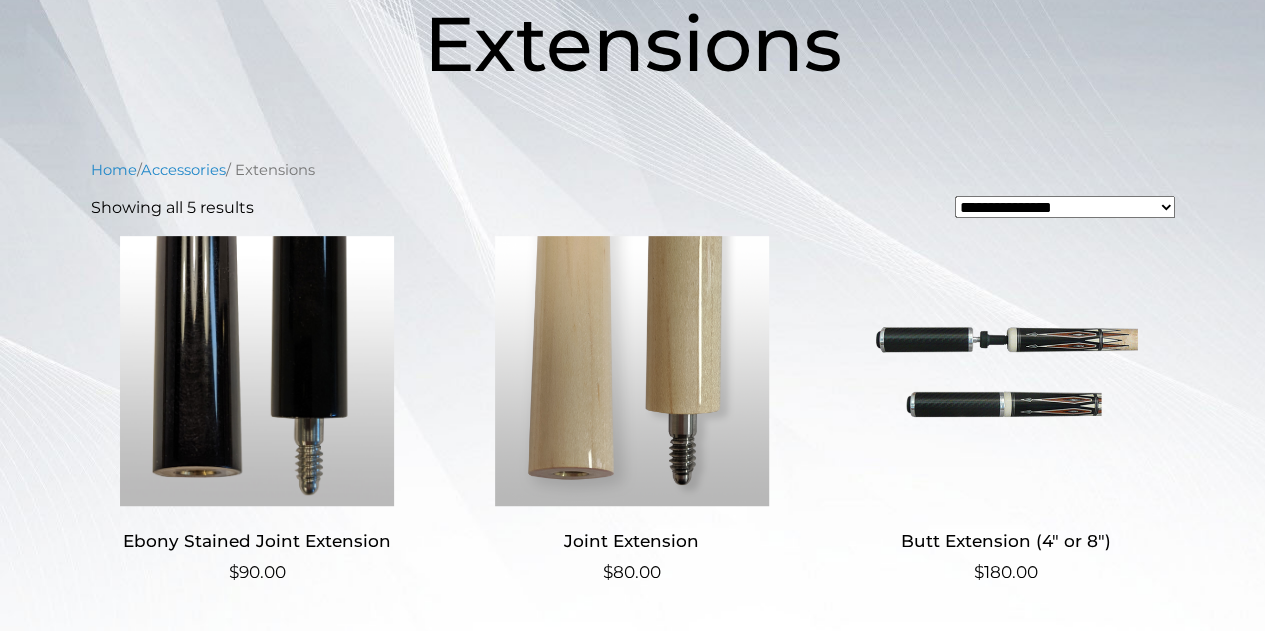 scroll, scrollTop: 0, scrollLeft: 0, axis: both 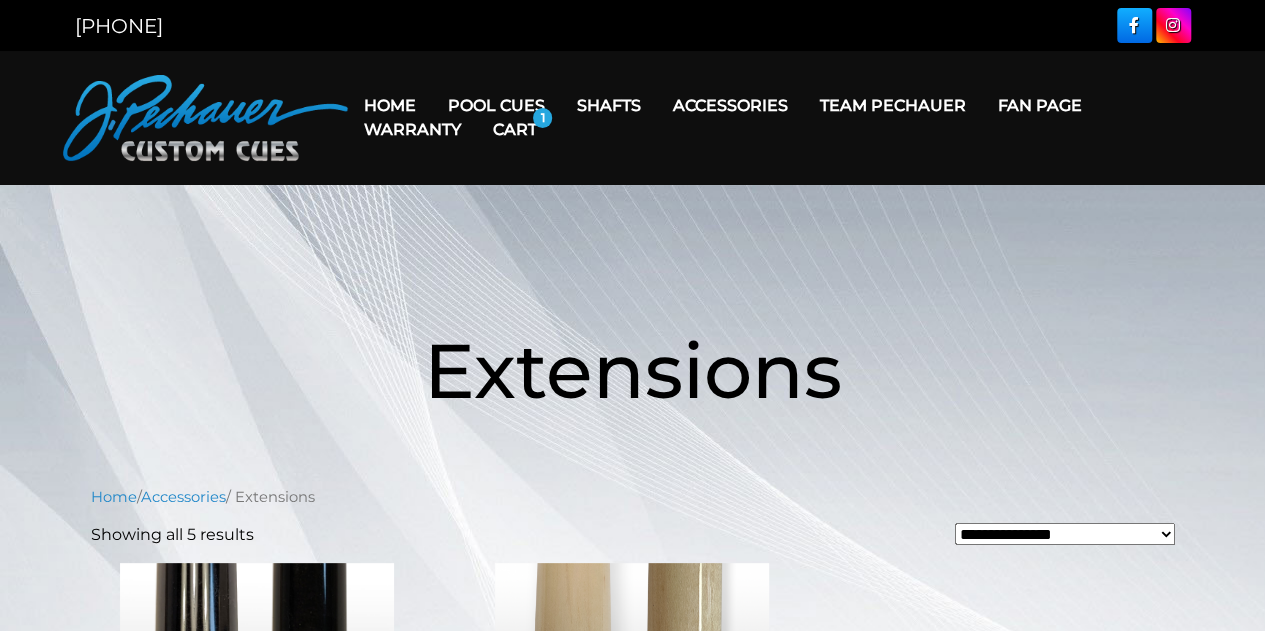 click on "Cart" at bounding box center (515, 129) 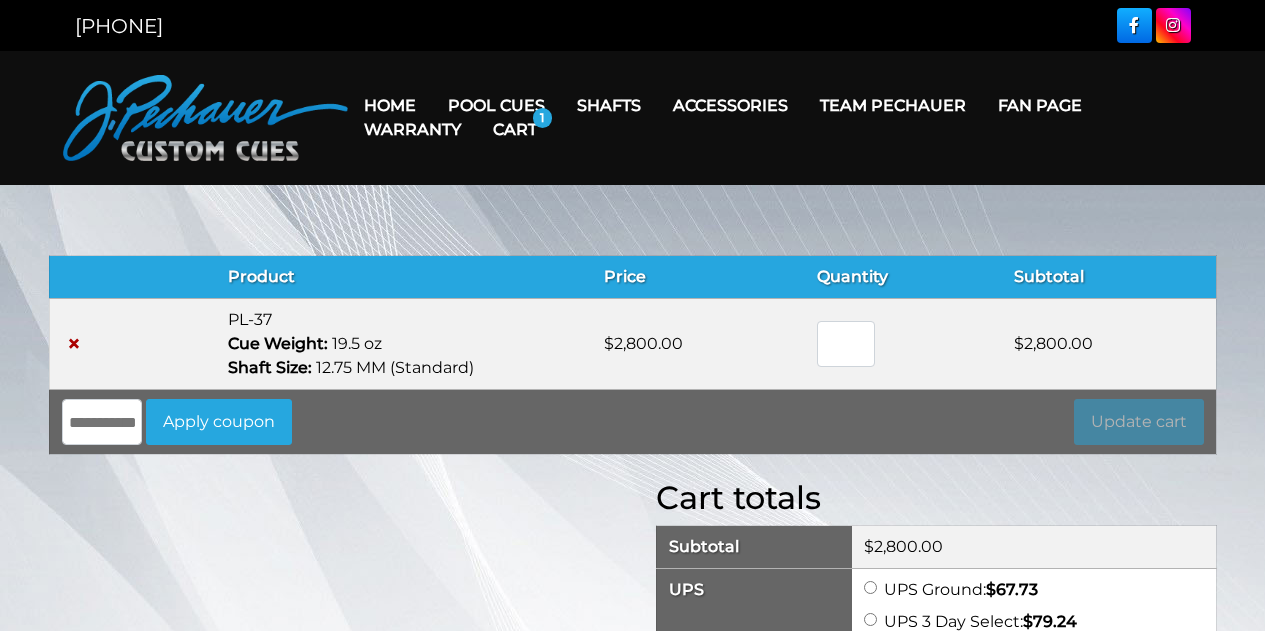 scroll, scrollTop: 0, scrollLeft: 0, axis: both 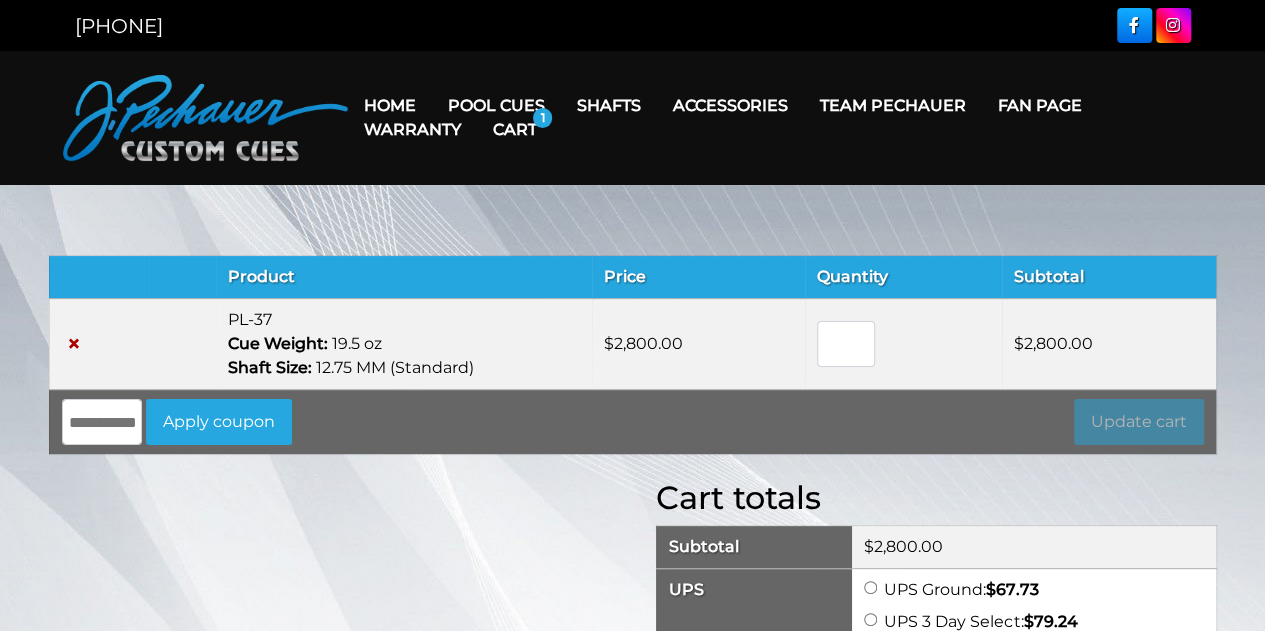 click on "Cart" at bounding box center [515, 129] 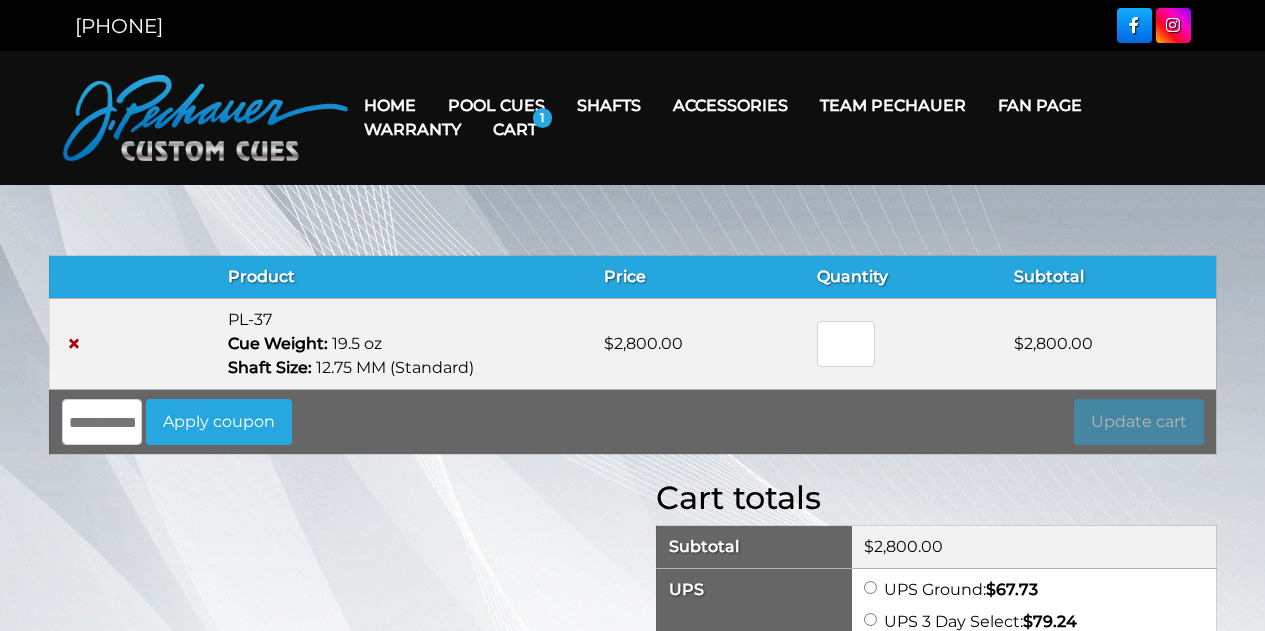 scroll, scrollTop: 0, scrollLeft: 0, axis: both 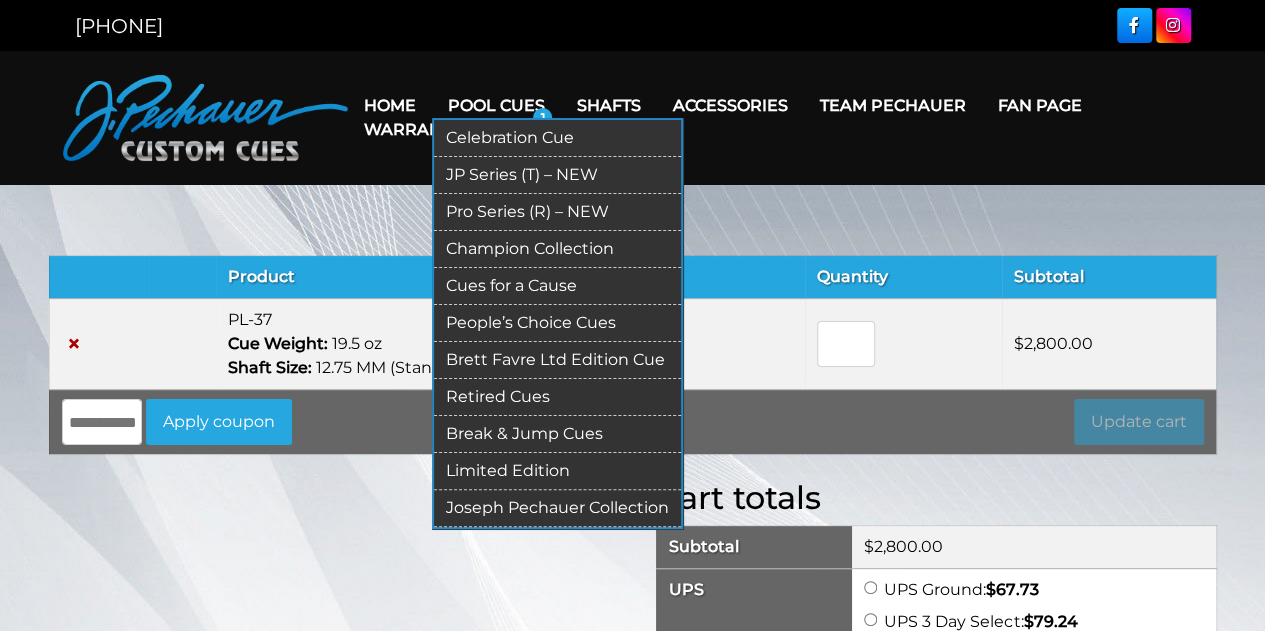 click on "Champion Collection" at bounding box center (557, 249) 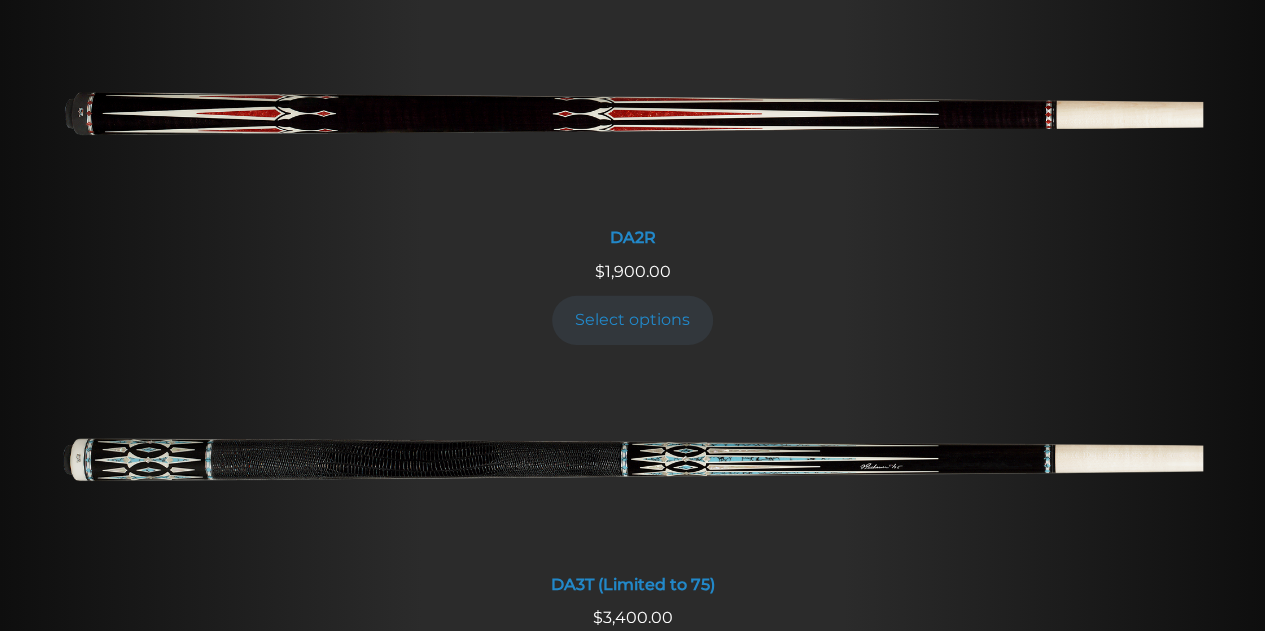 scroll, scrollTop: 3009, scrollLeft: 0, axis: vertical 